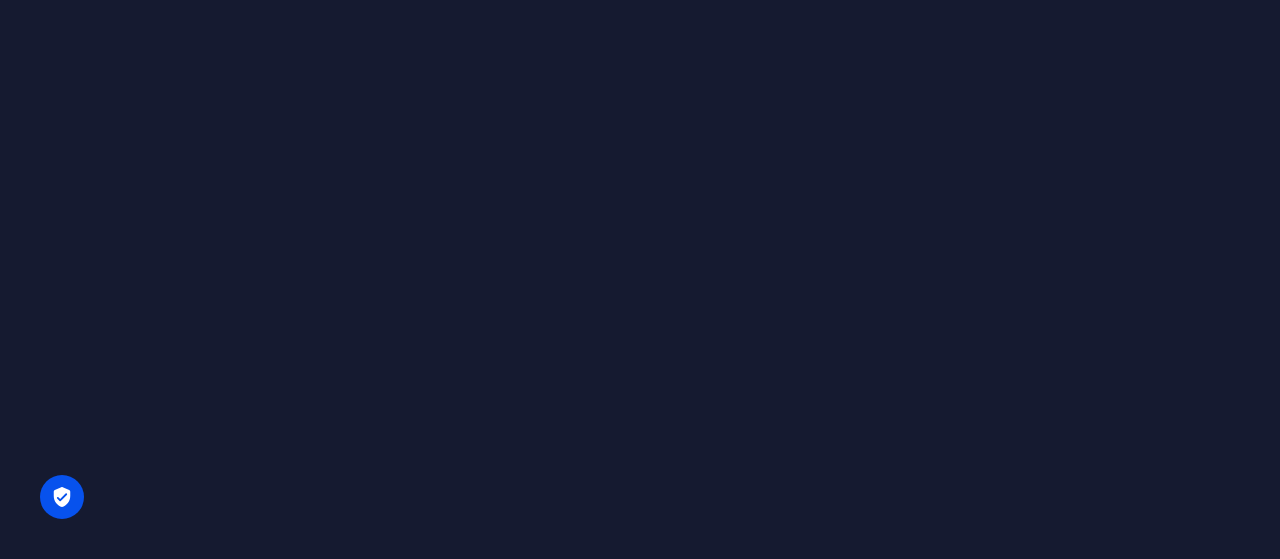 scroll, scrollTop: 0, scrollLeft: 0, axis: both 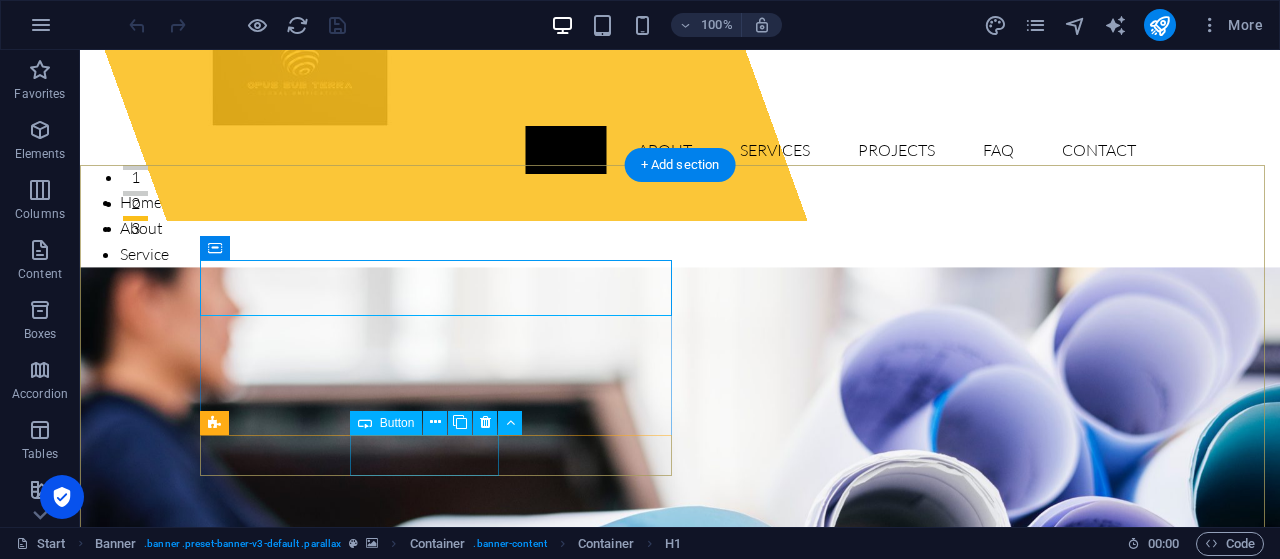 click on "View Services" at bounding box center (680, 1041) 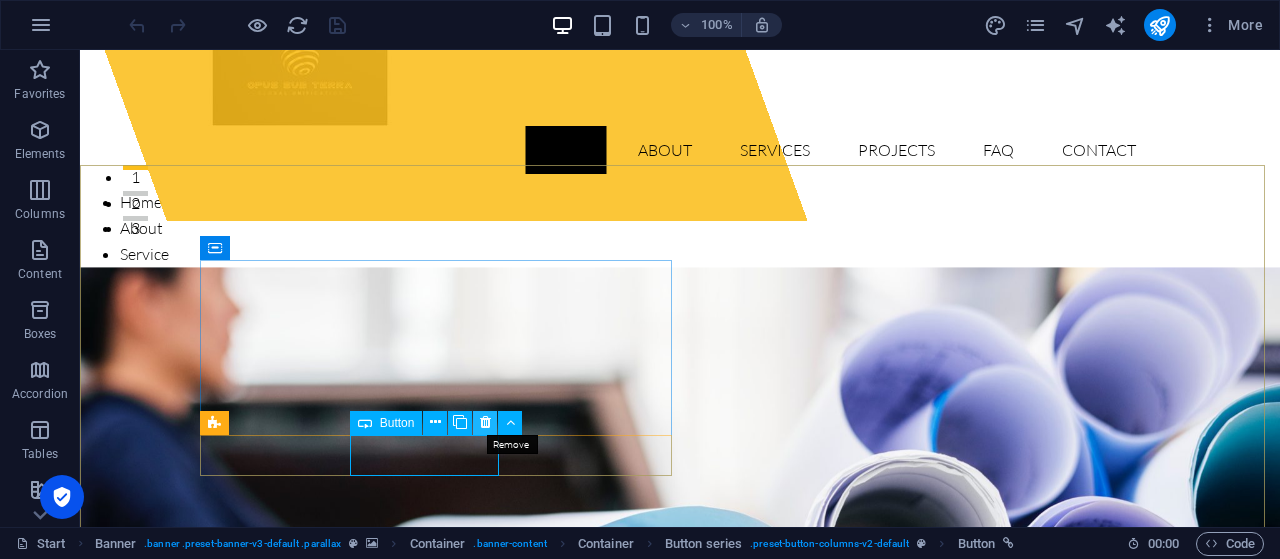 click at bounding box center [485, 422] 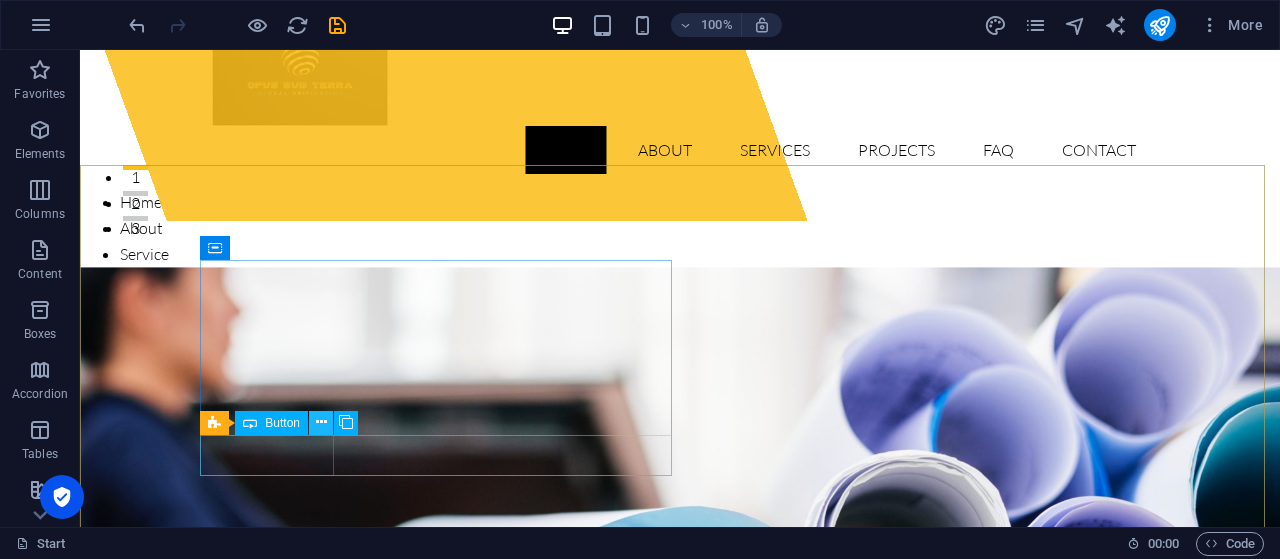 click at bounding box center [321, 422] 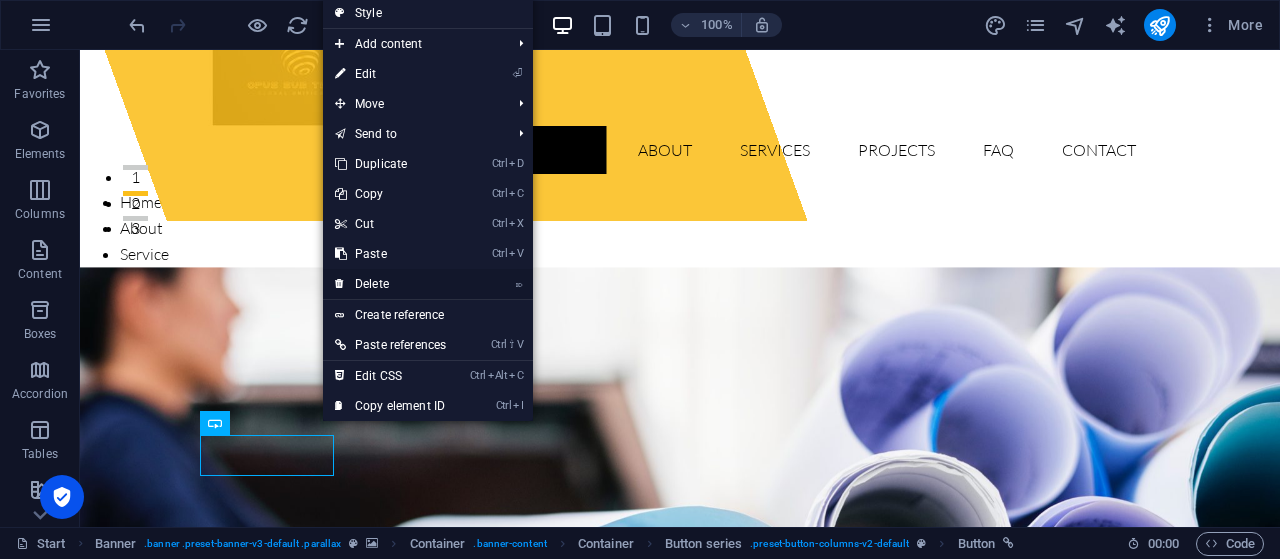 click on "⌦  Delete" at bounding box center (390, 284) 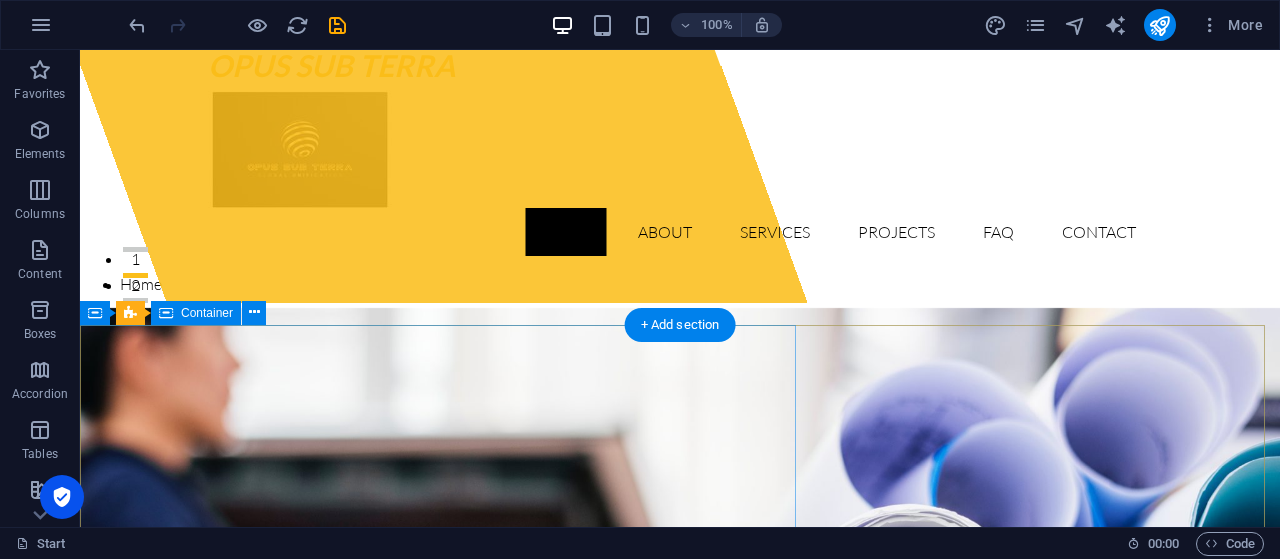 scroll, scrollTop: 6, scrollLeft: 0, axis: vertical 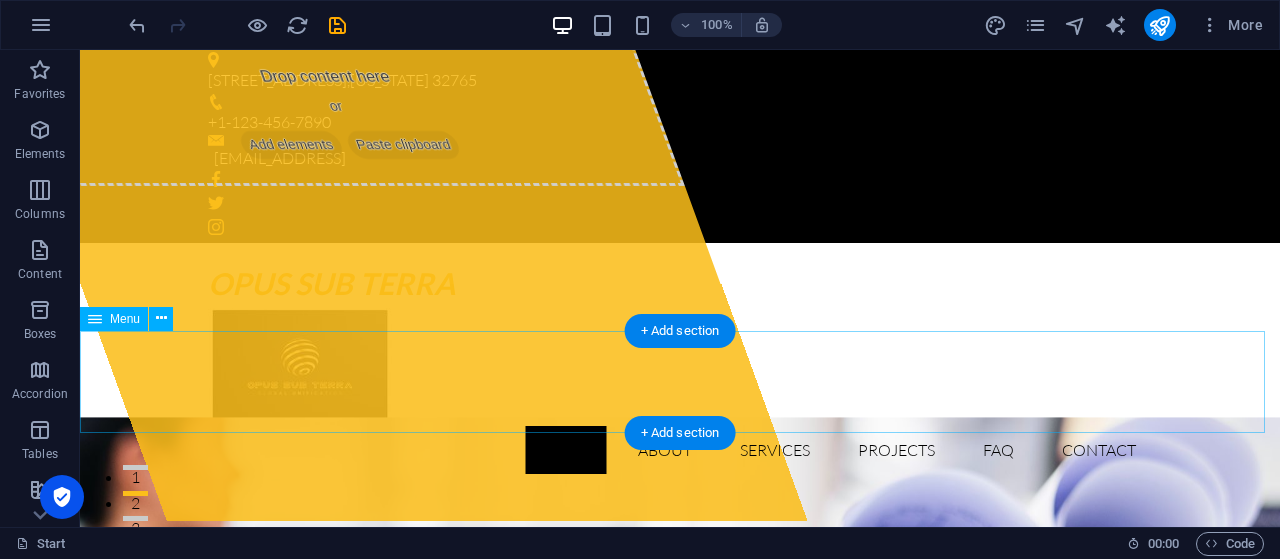 click on "Home About Service Contact" at bounding box center (680, 541) 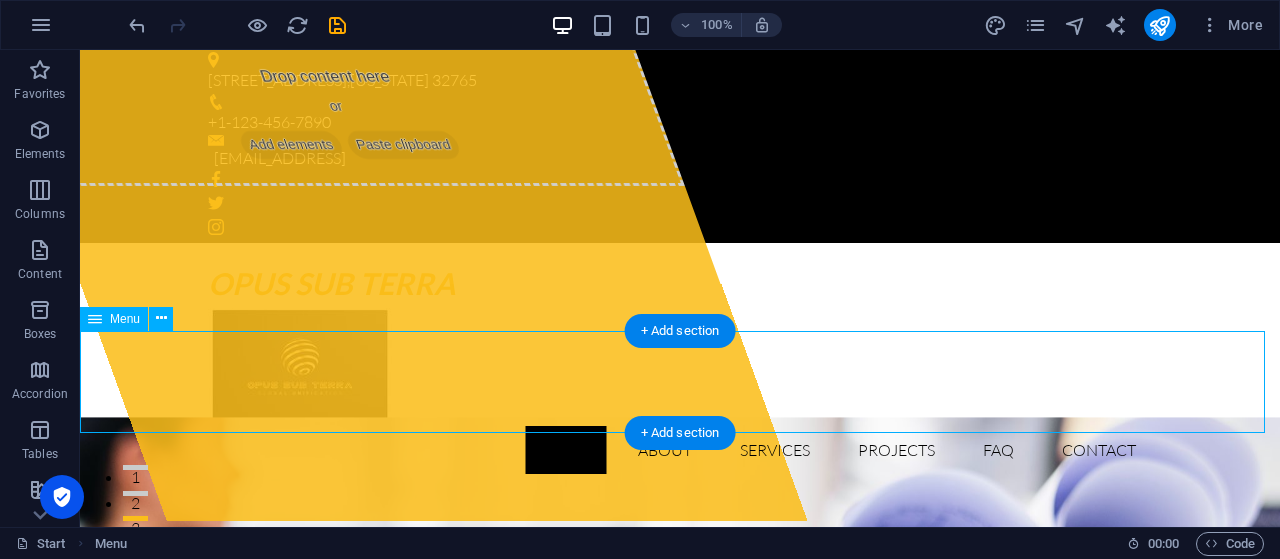 click on "Home About Service Contact" at bounding box center [680, 541] 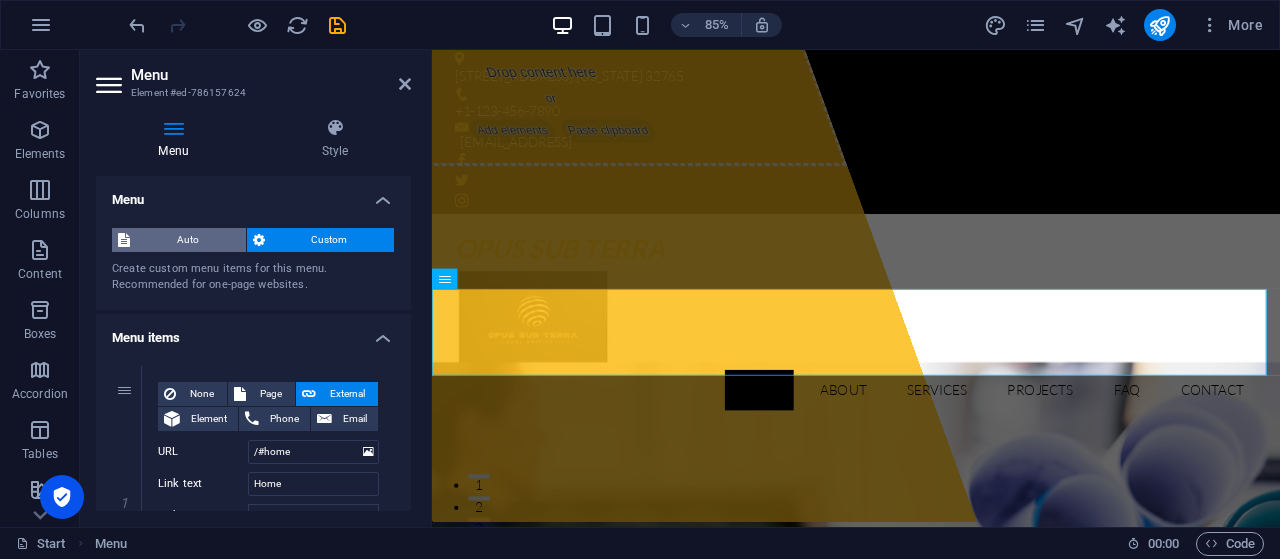 click on "Auto" at bounding box center (188, 240) 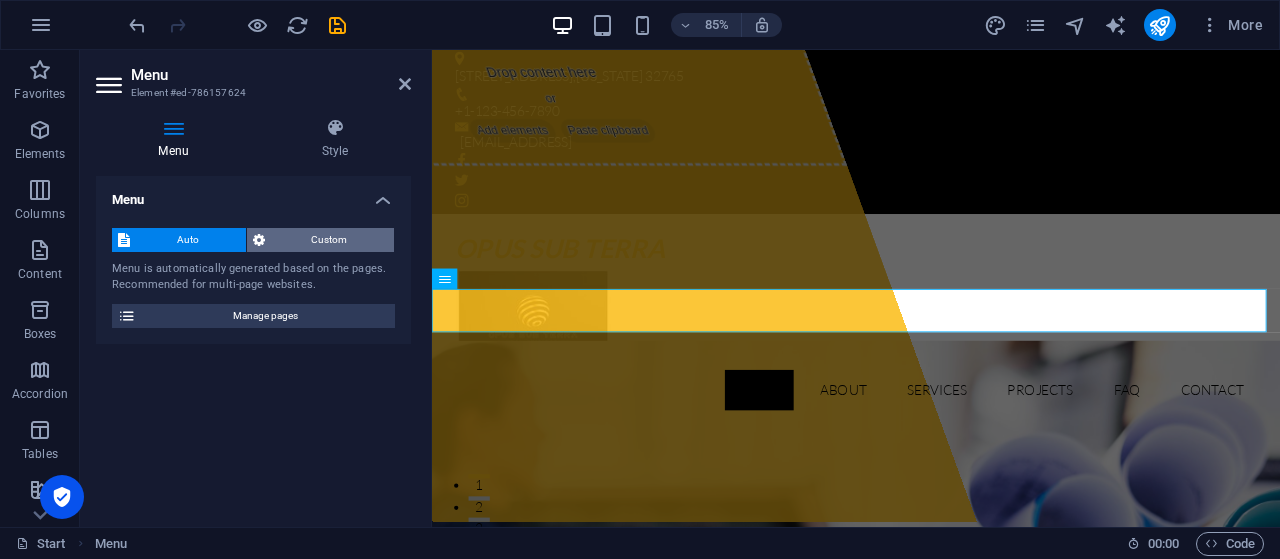click on "Custom" at bounding box center [330, 240] 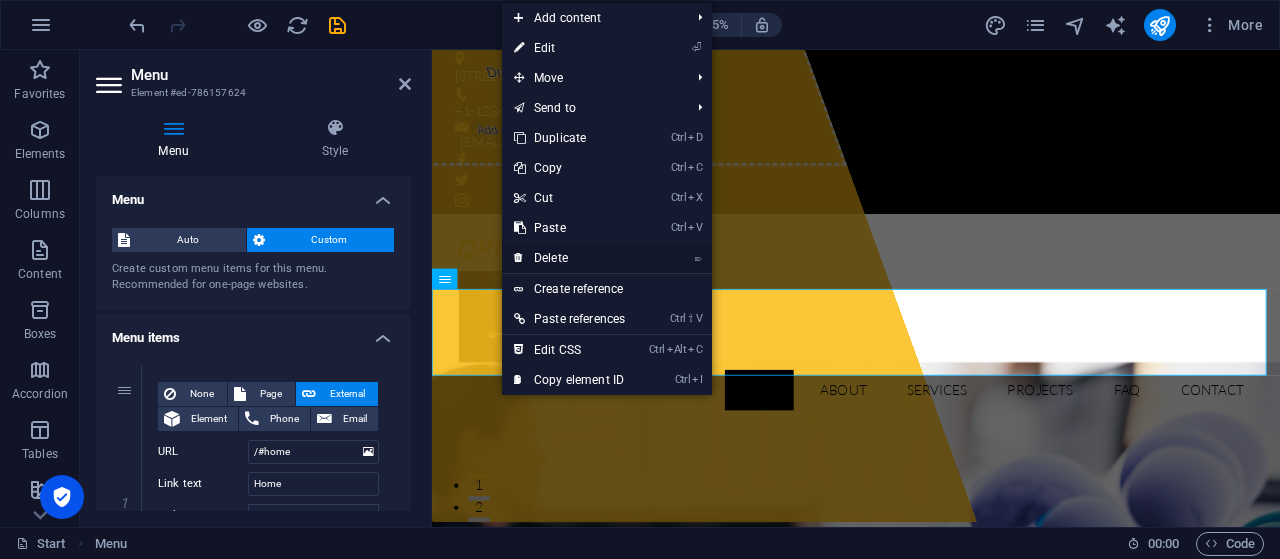 drag, startPoint x: 569, startPoint y: 257, endPoint x: 490, endPoint y: 209, distance: 92.43917 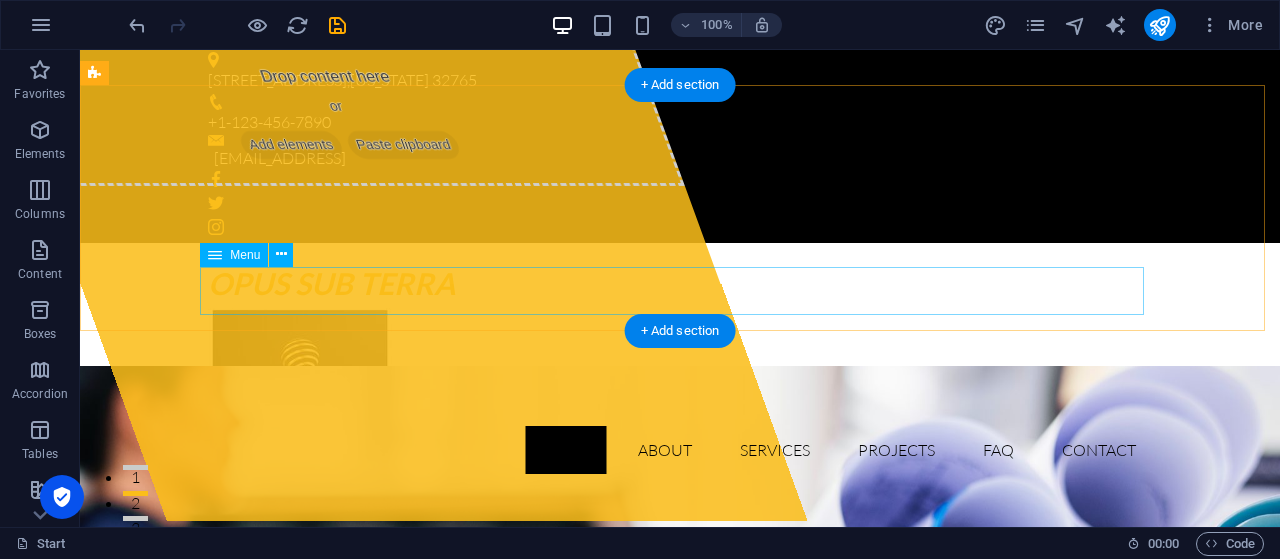click on "Home About Services Projects FAQ Contact" at bounding box center (680, 450) 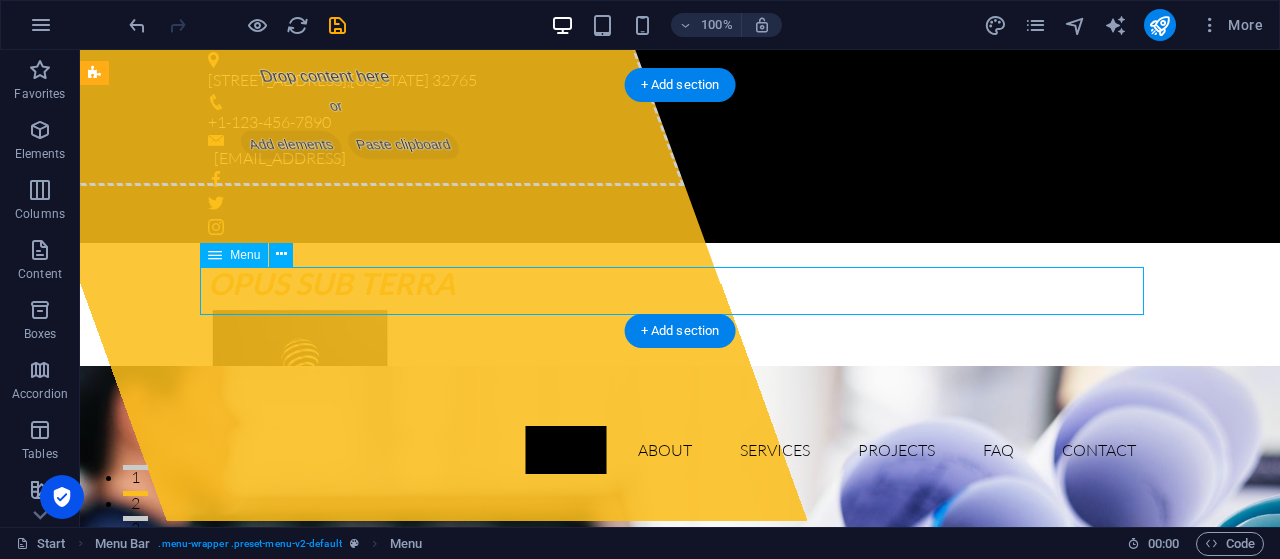 click on "Home About Services Projects FAQ Contact" at bounding box center (680, 450) 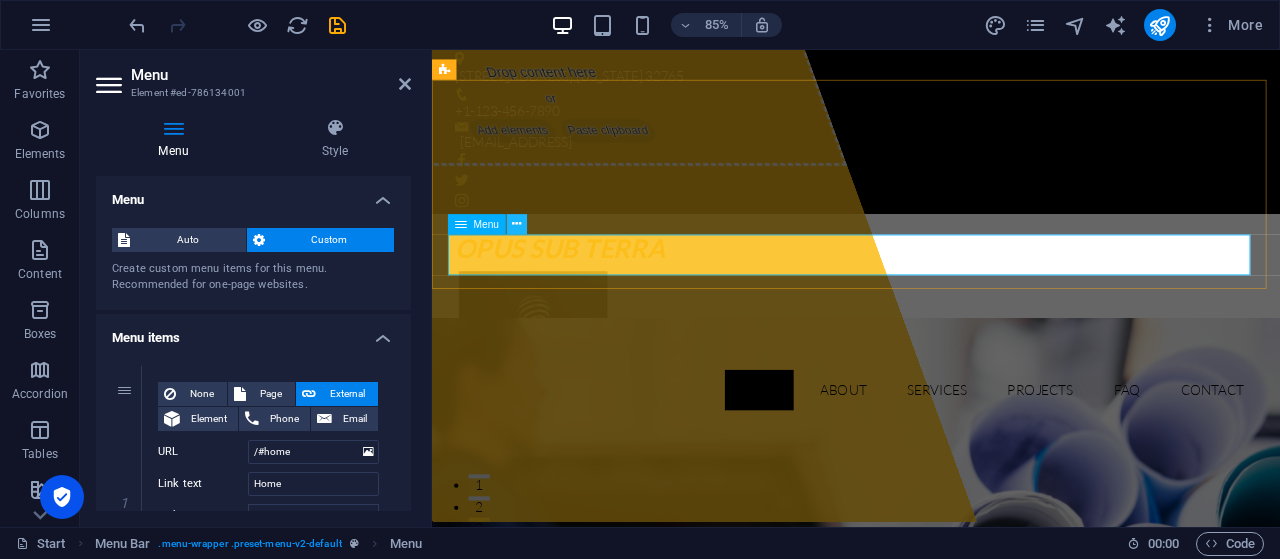 click at bounding box center [516, 224] 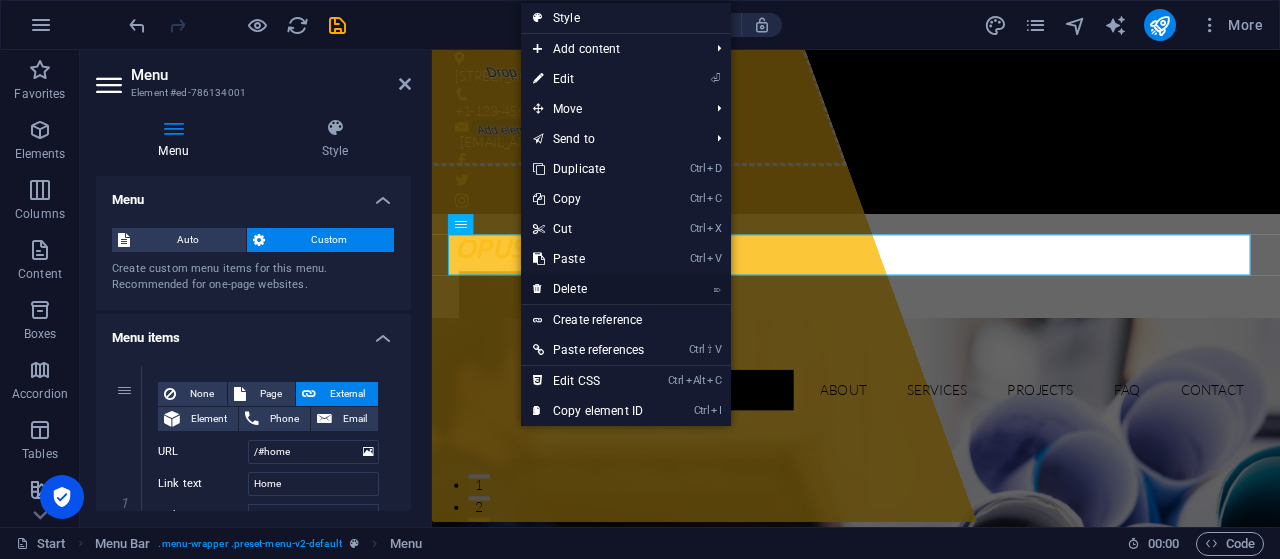 click on "⌦  Delete" at bounding box center (588, 289) 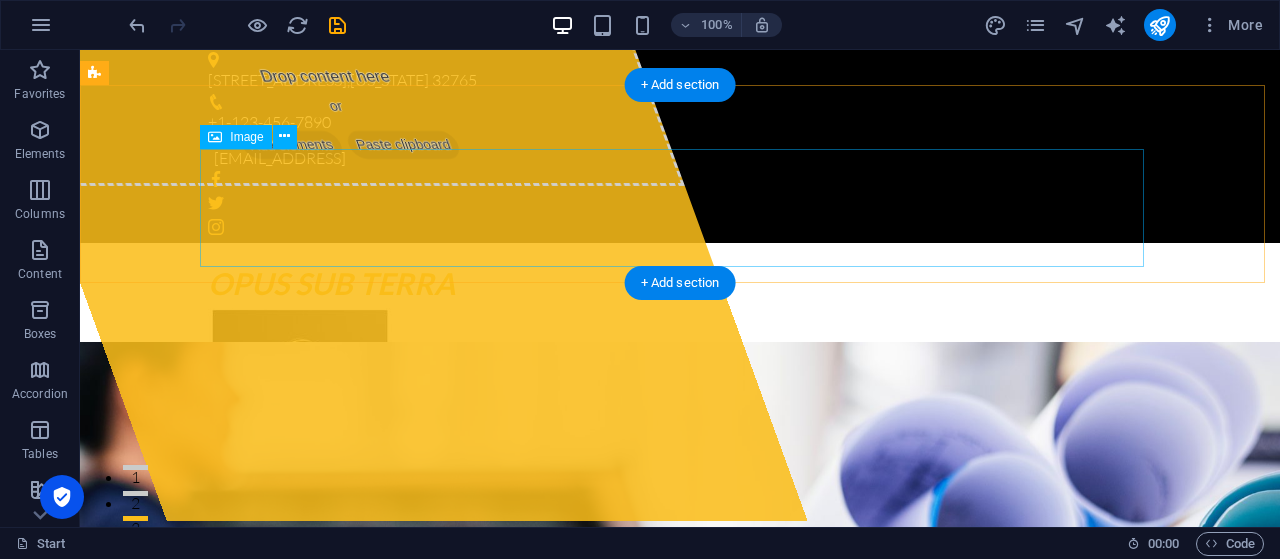 click at bounding box center [680, 367] 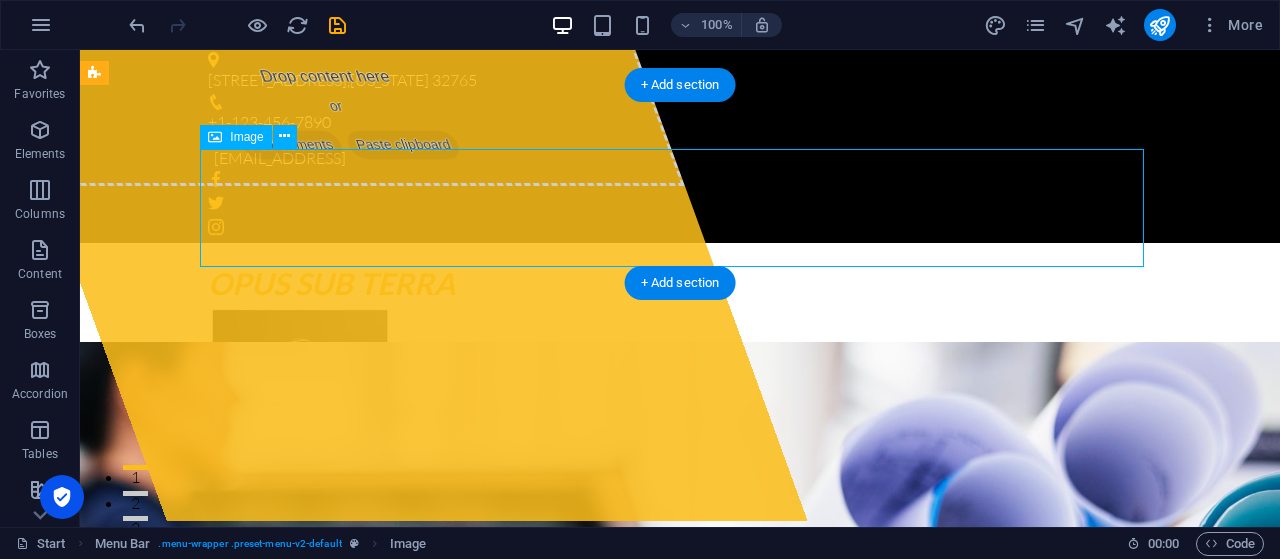 click at bounding box center [680, 367] 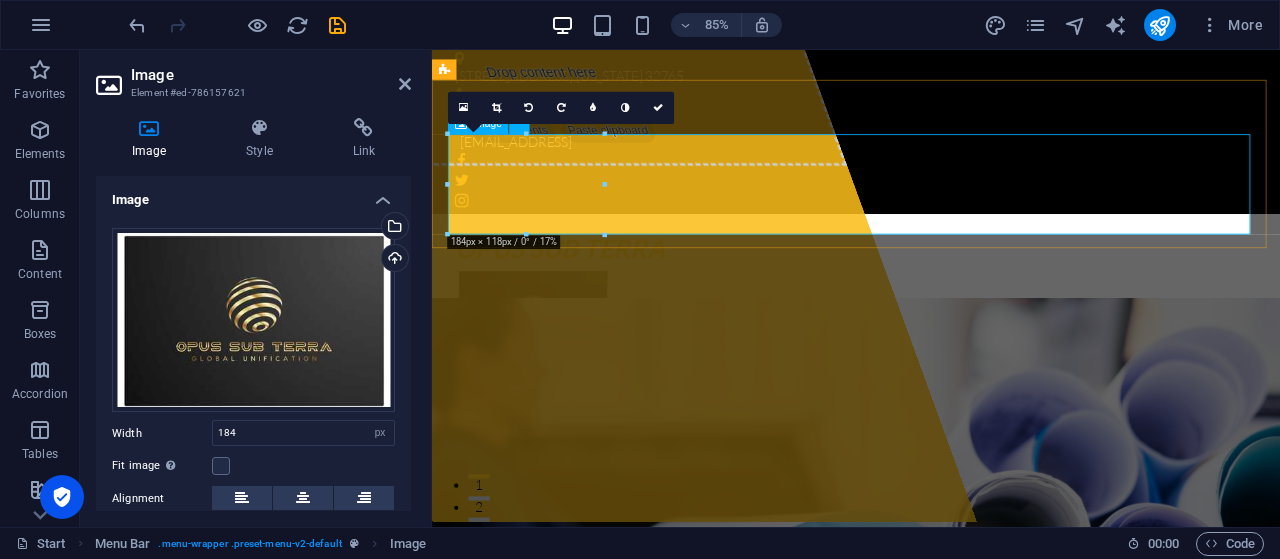 click at bounding box center [931, 367] 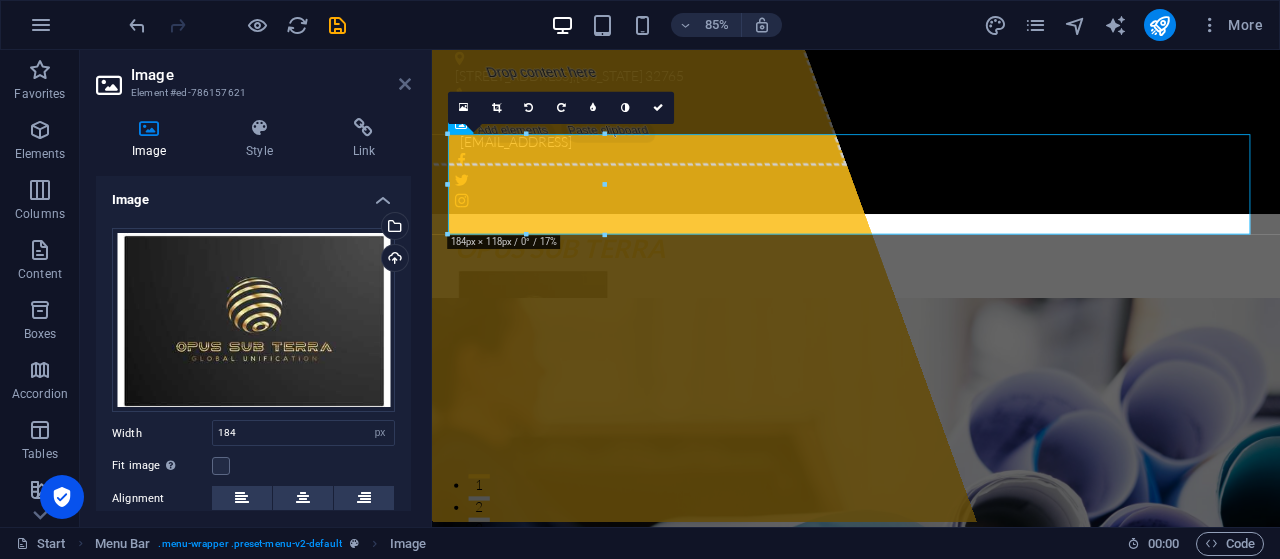 click at bounding box center [405, 84] 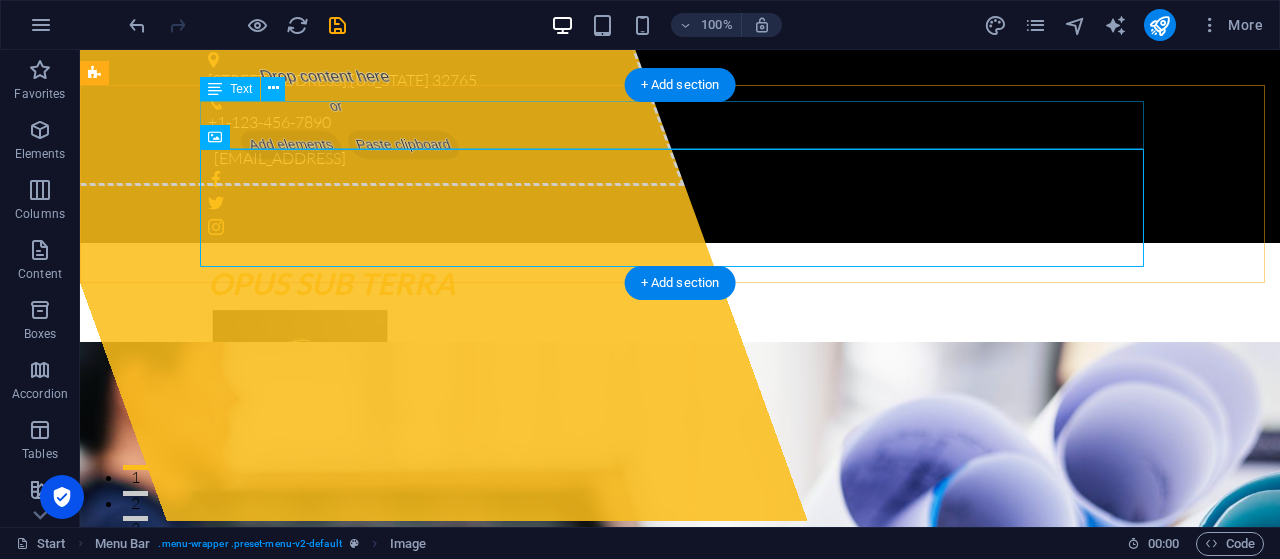 click on "OPUS SUB TERRA" at bounding box center [680, 283] 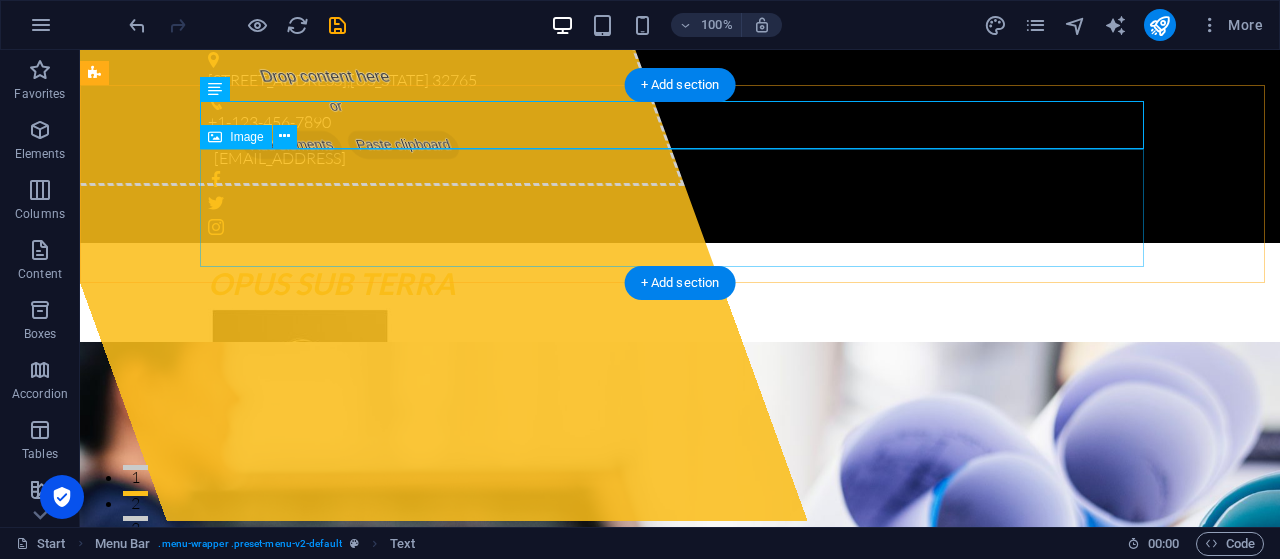 click at bounding box center [680, 367] 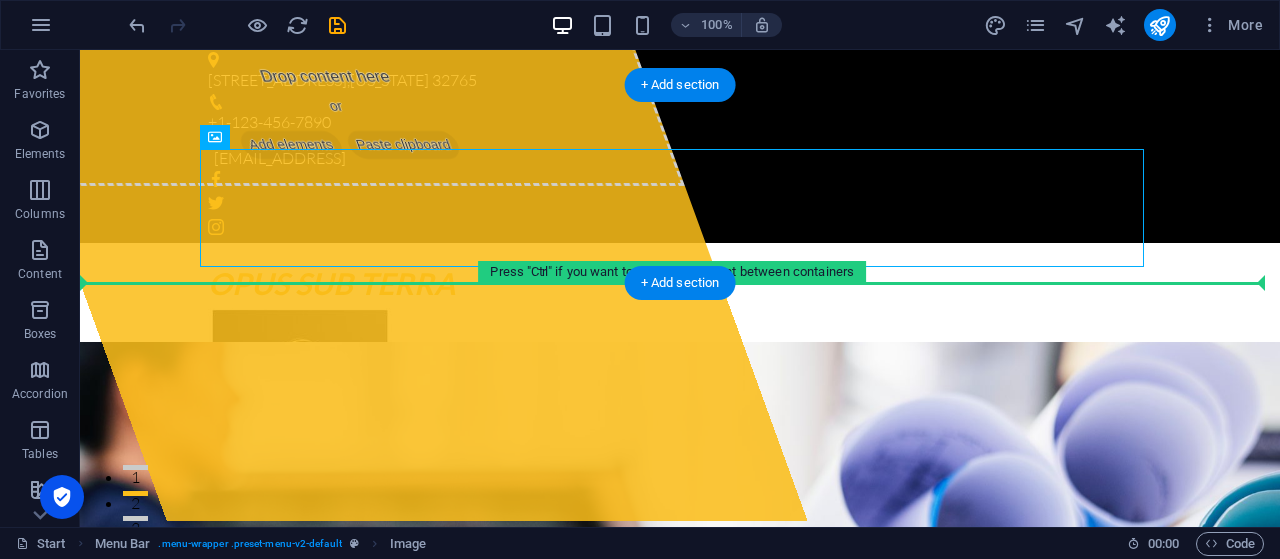 drag, startPoint x: 311, startPoint y: 211, endPoint x: 117, endPoint y: 201, distance: 194.25757 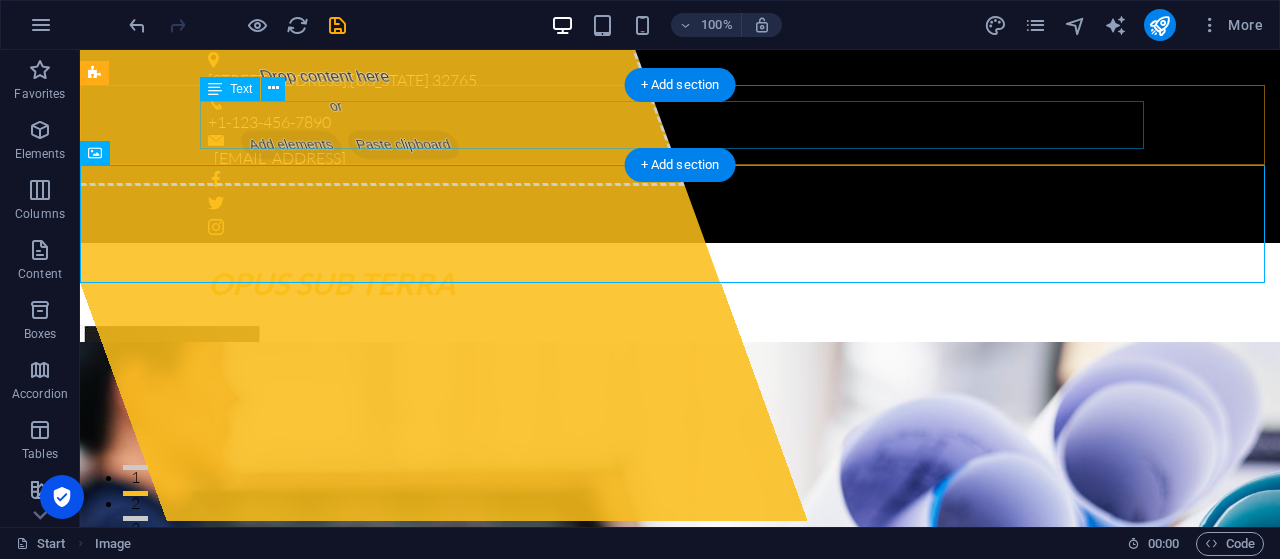 click on "OPUS SUB TERRA" at bounding box center (680, 283) 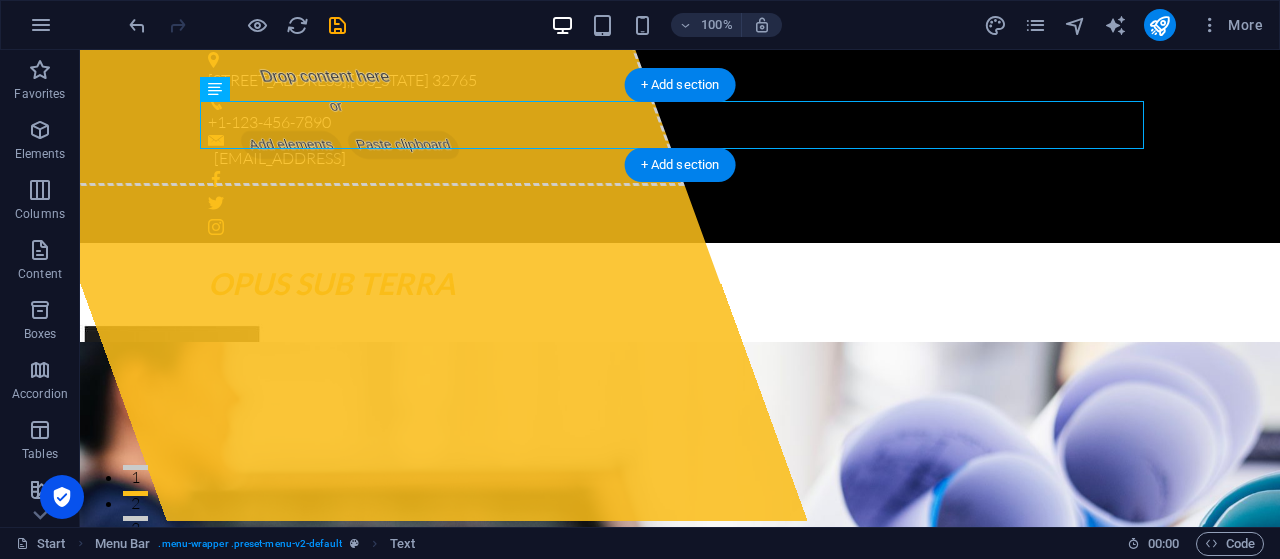 drag, startPoint x: 359, startPoint y: 130, endPoint x: 704, endPoint y: 128, distance: 345.0058 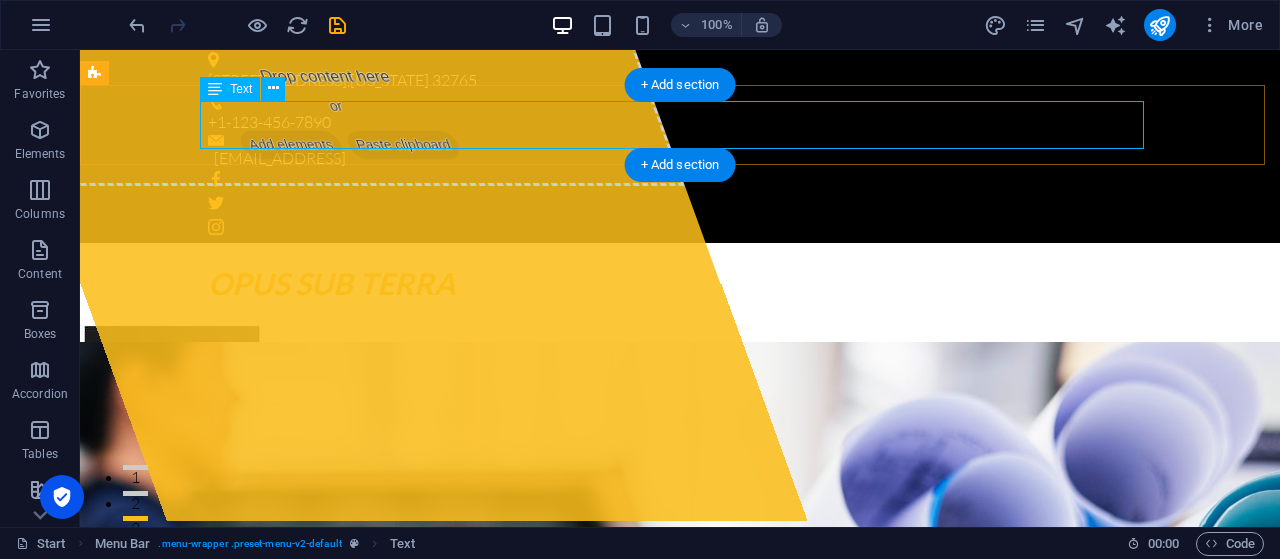 click on "OPUS SUB TERRA" at bounding box center (680, 283) 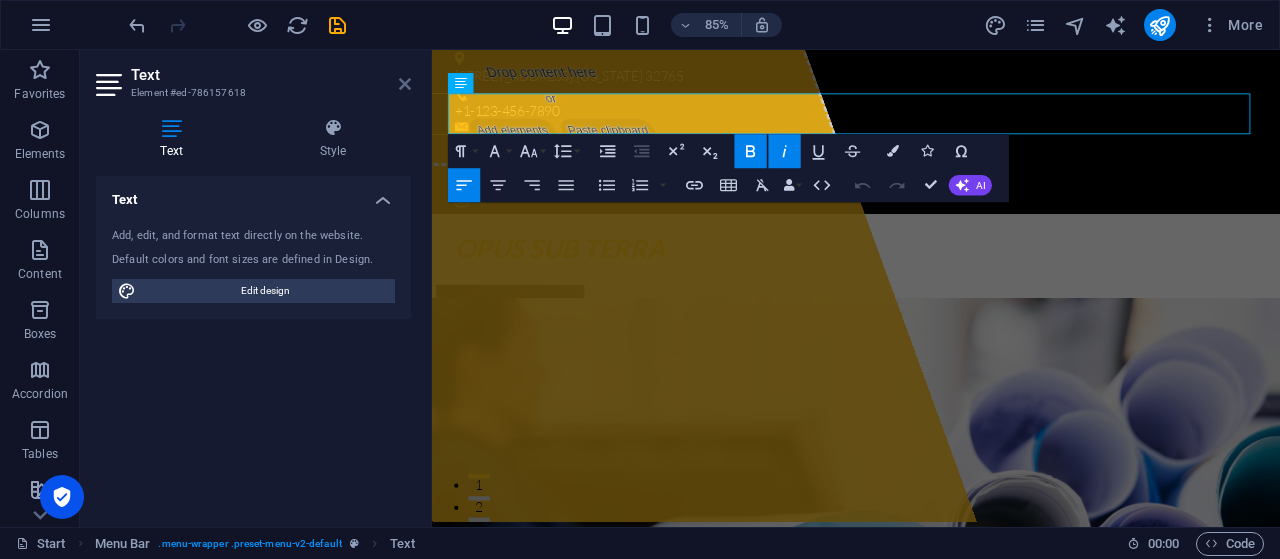 click at bounding box center (405, 84) 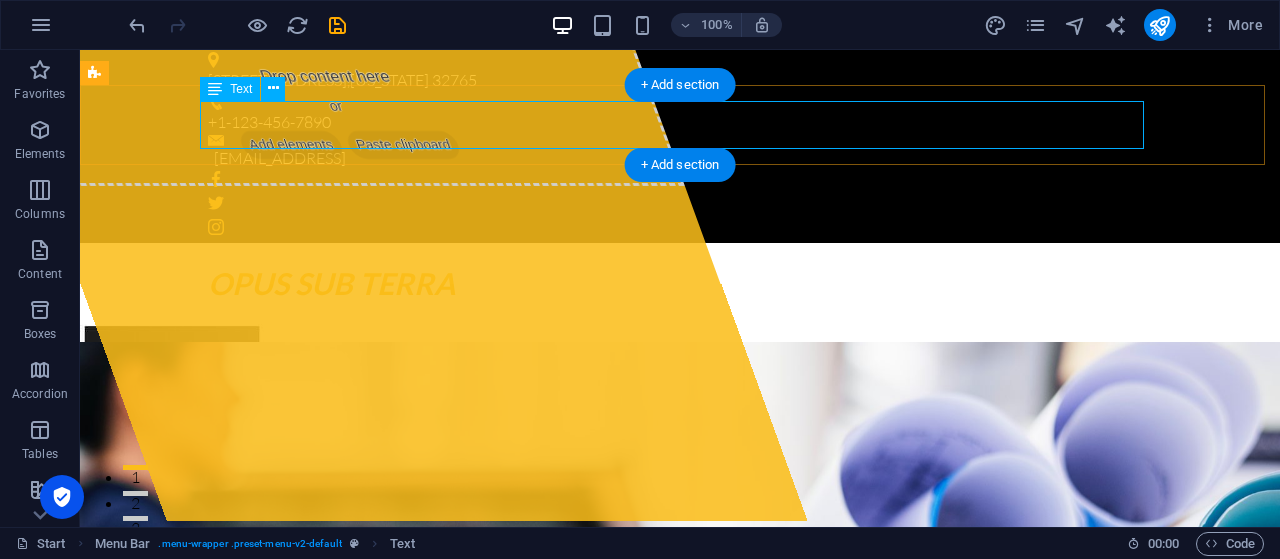 click on "OPUS SUB TERRA" at bounding box center [680, 283] 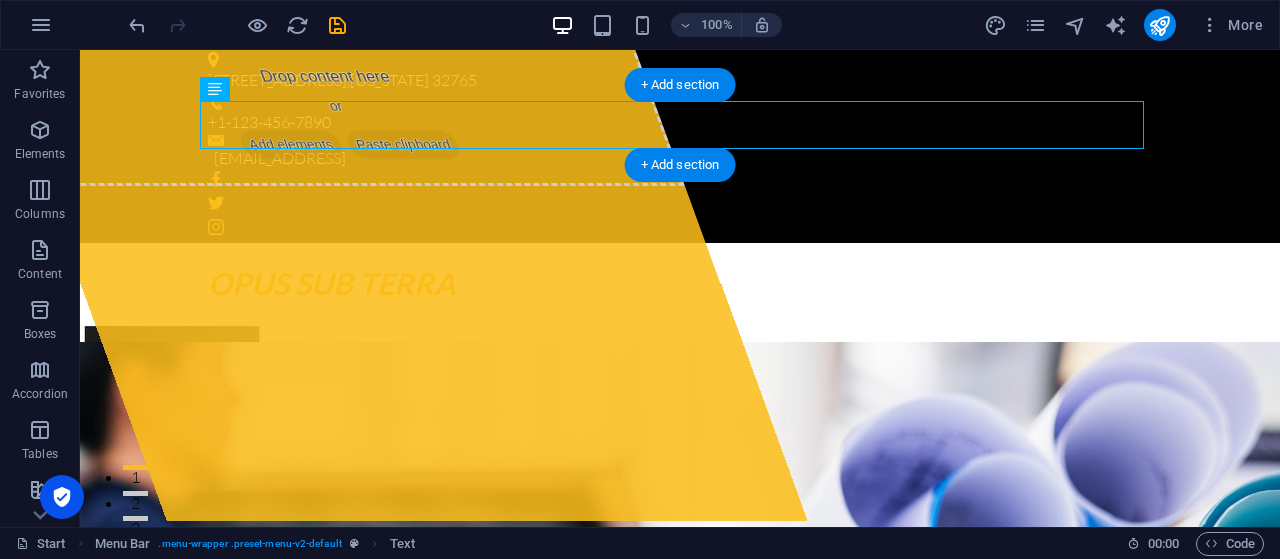scroll, scrollTop: 0, scrollLeft: 0, axis: both 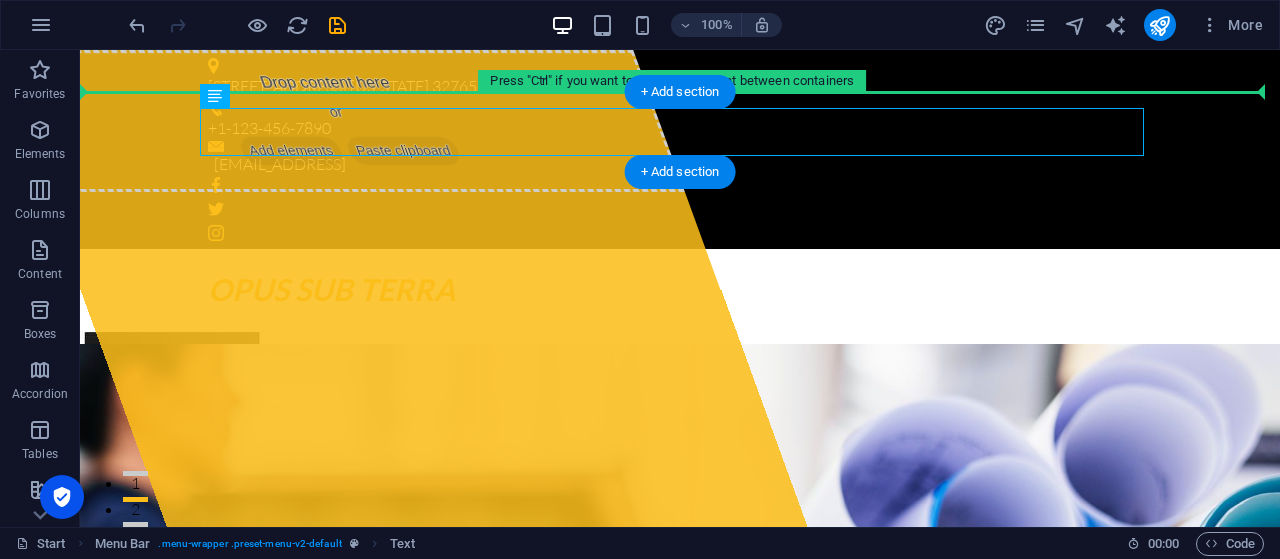 drag, startPoint x: 321, startPoint y: 139, endPoint x: 465, endPoint y: 104, distance: 148.19244 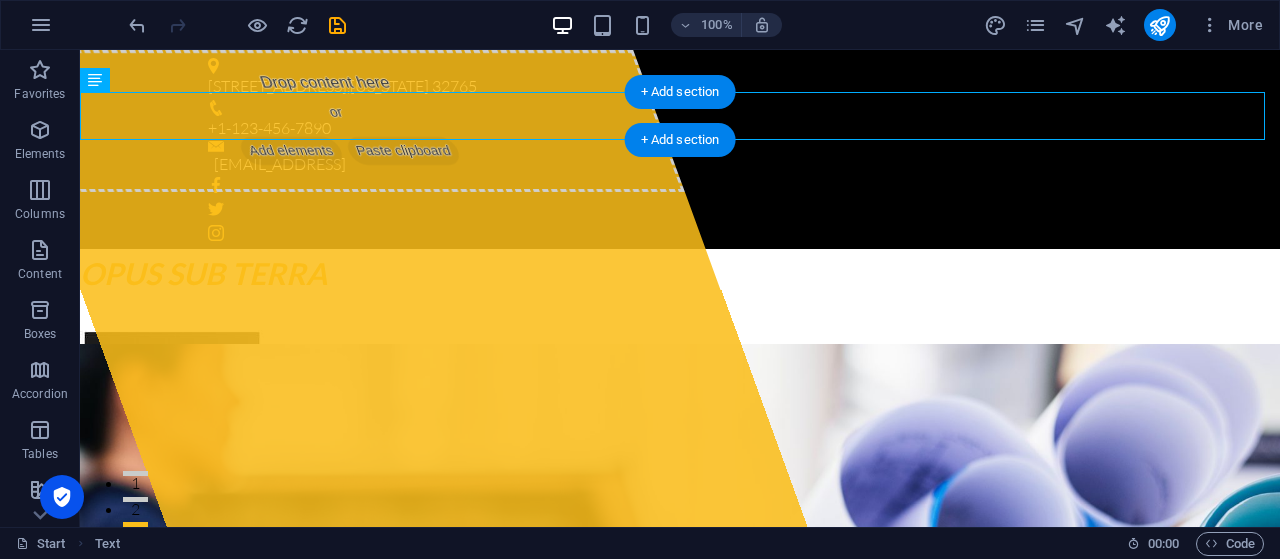 drag, startPoint x: 188, startPoint y: 127, endPoint x: 166, endPoint y: 96, distance: 38.013157 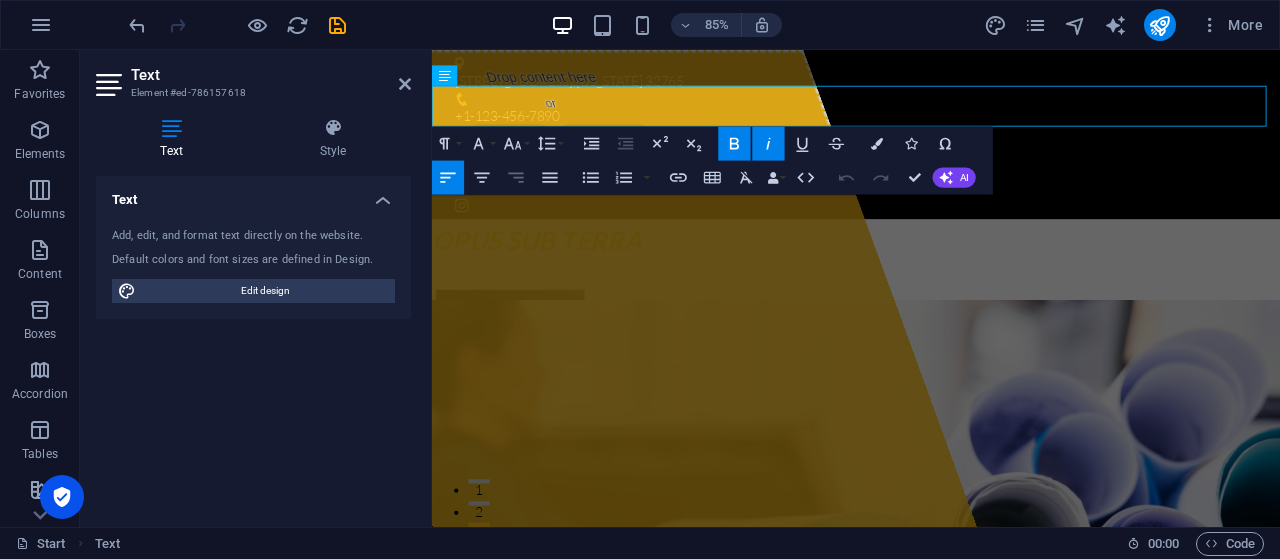 click 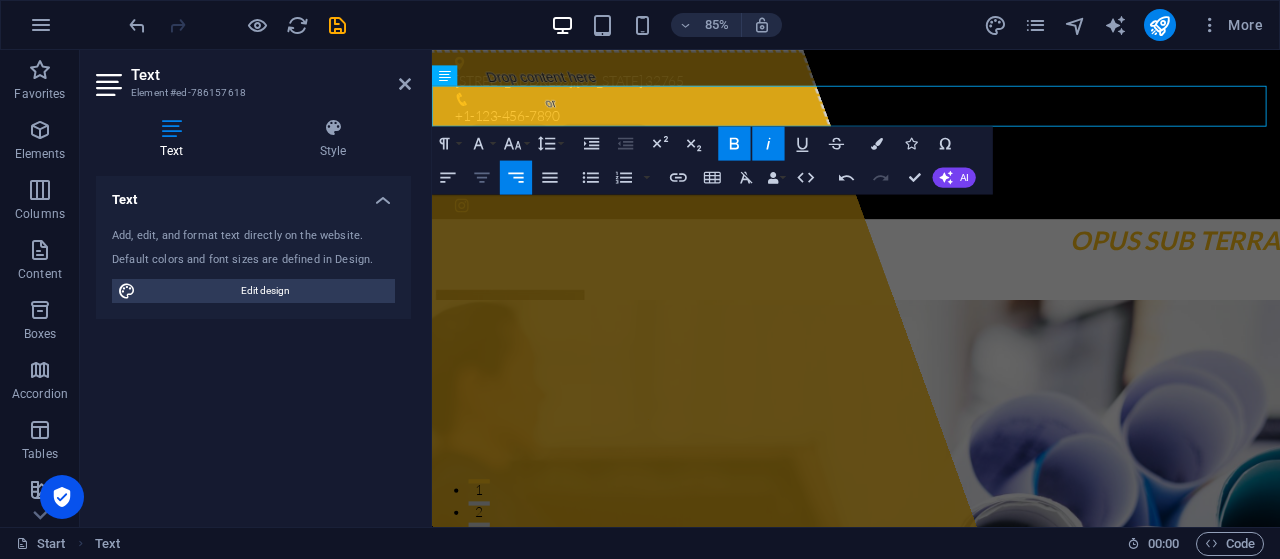 click 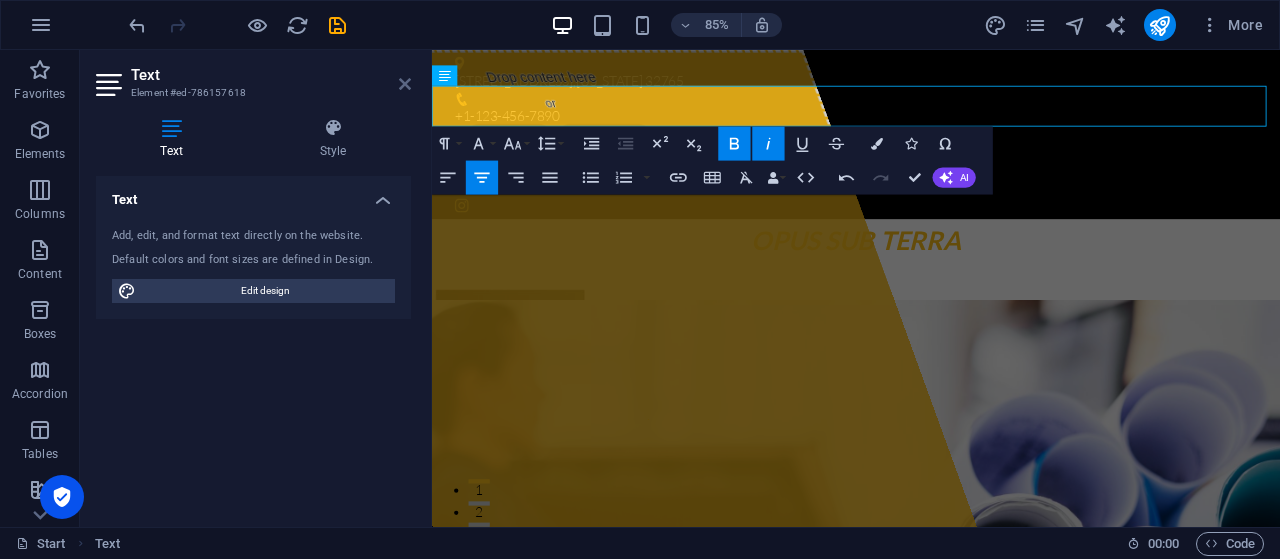 click at bounding box center (405, 84) 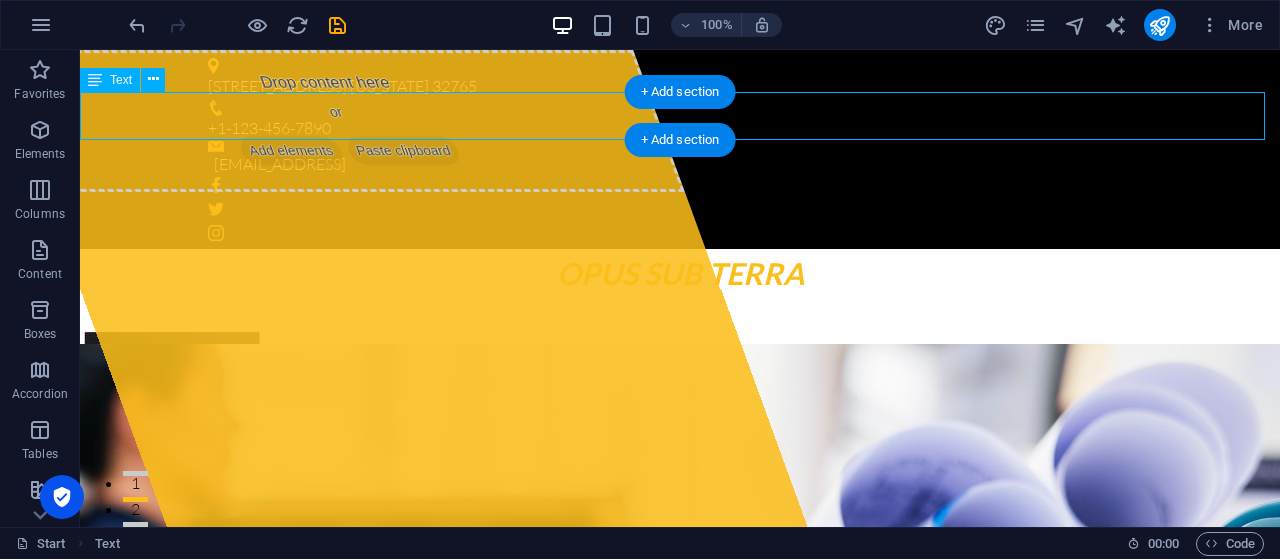 click on "OPUS SUB TERRA" at bounding box center [680, 273] 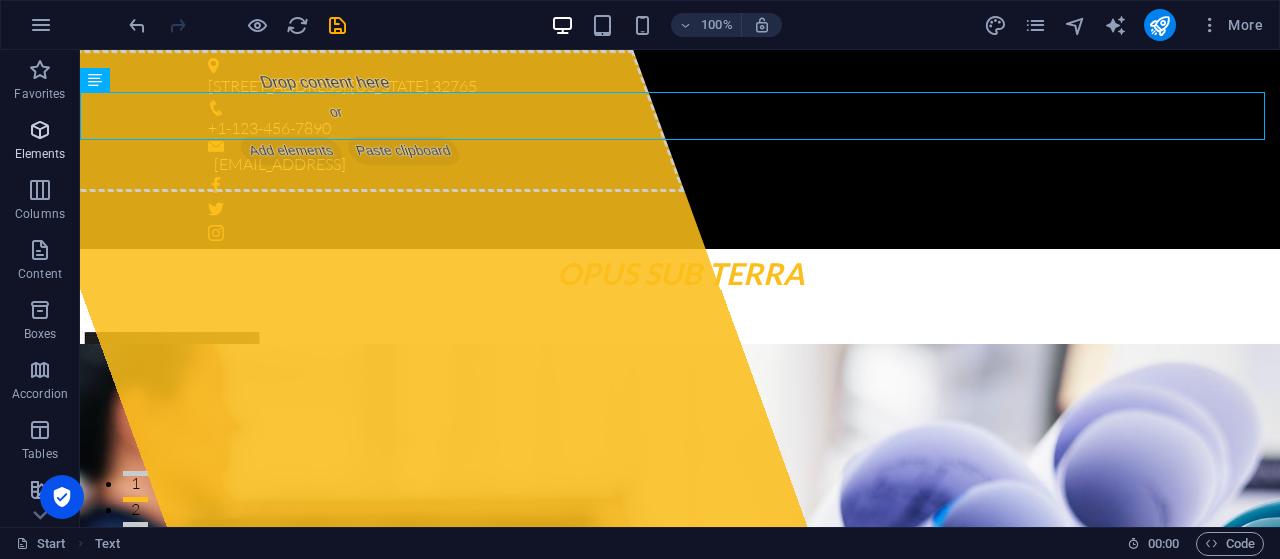 click at bounding box center (40, 130) 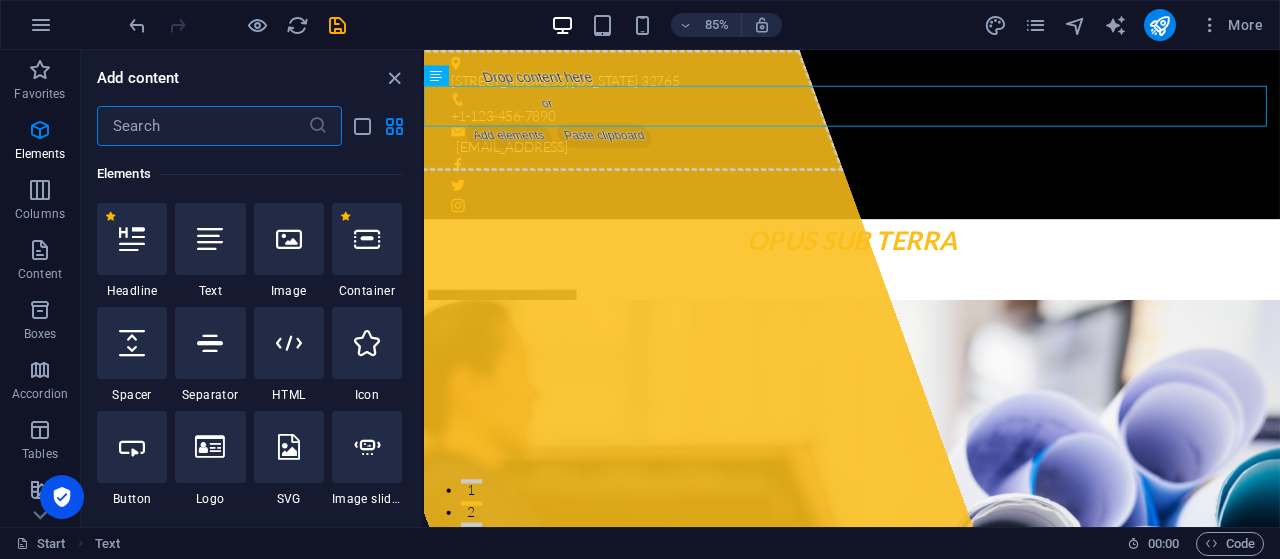 scroll, scrollTop: 213, scrollLeft: 0, axis: vertical 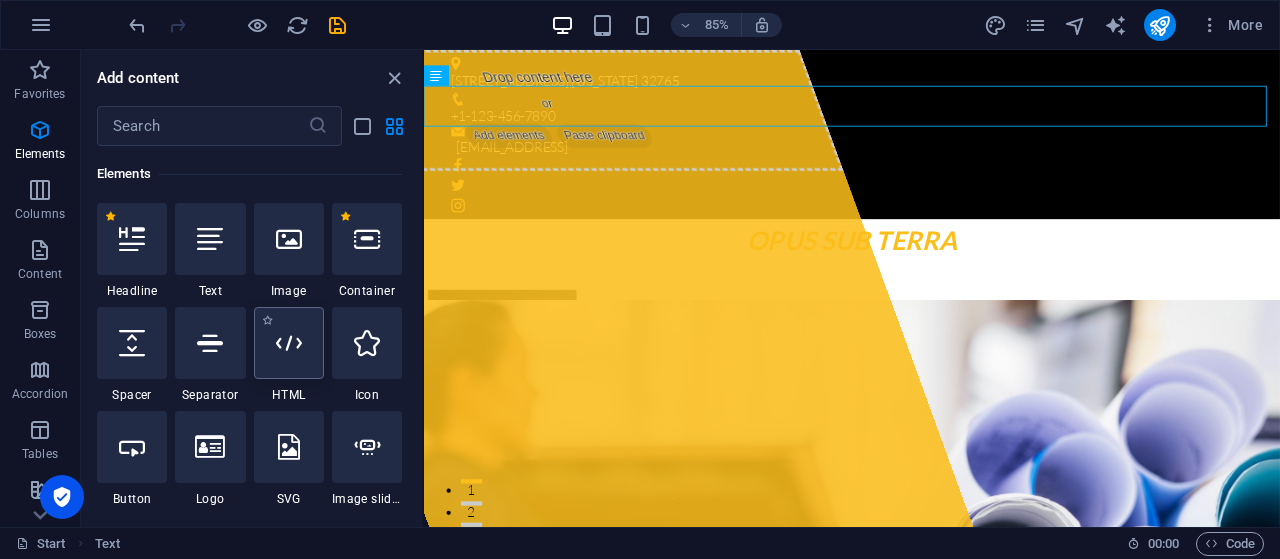 click at bounding box center [289, 343] 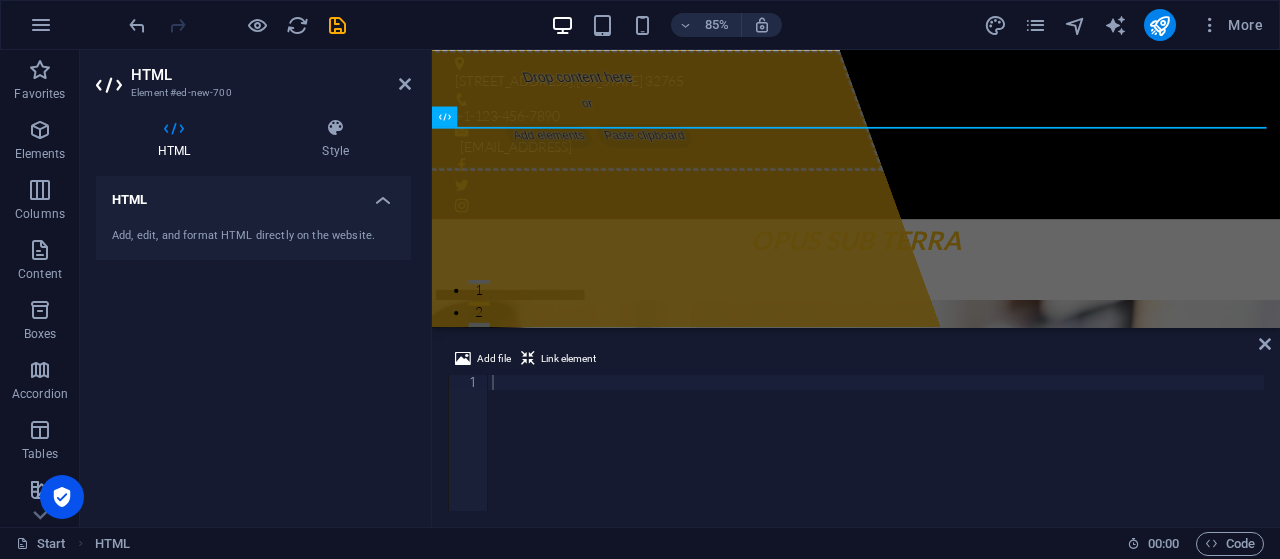 click at bounding box center [174, 128] 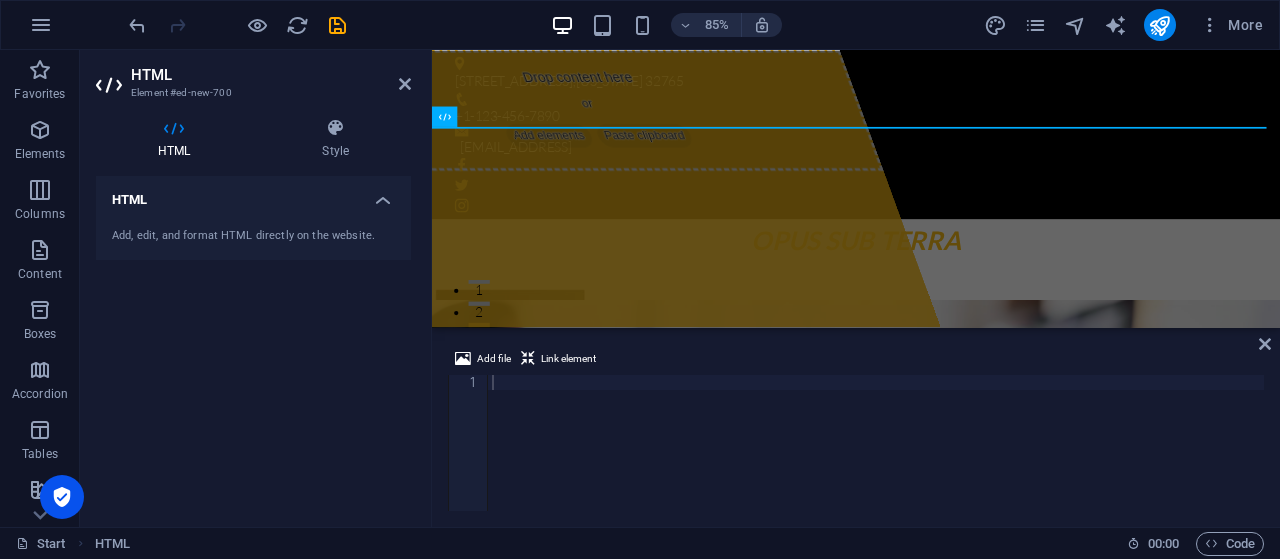 click on "HTML" at bounding box center [253, 194] 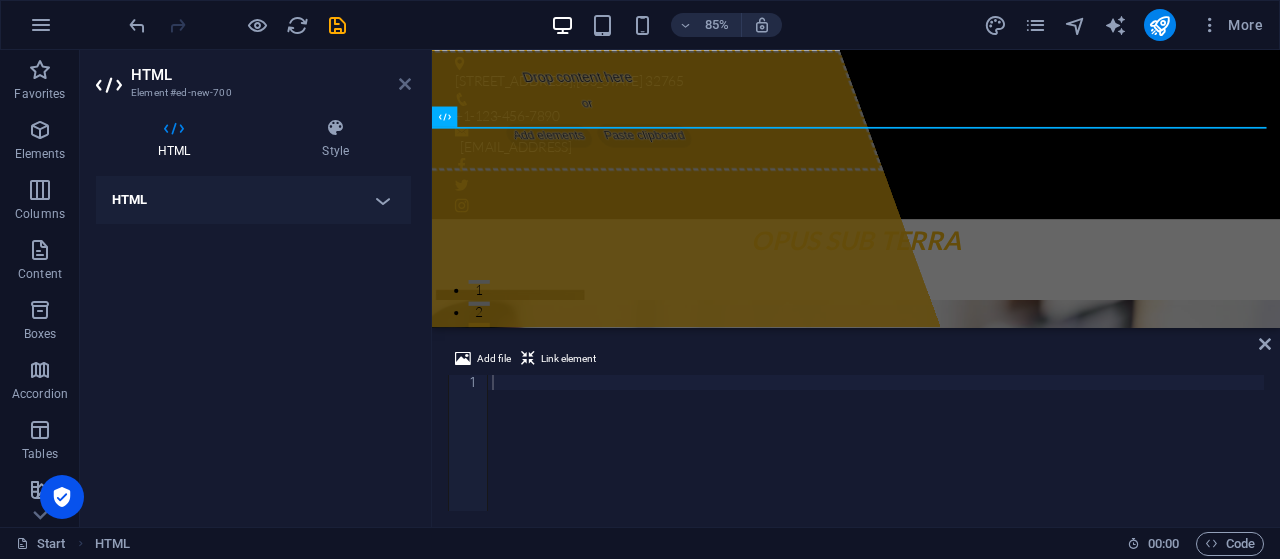 click at bounding box center [405, 84] 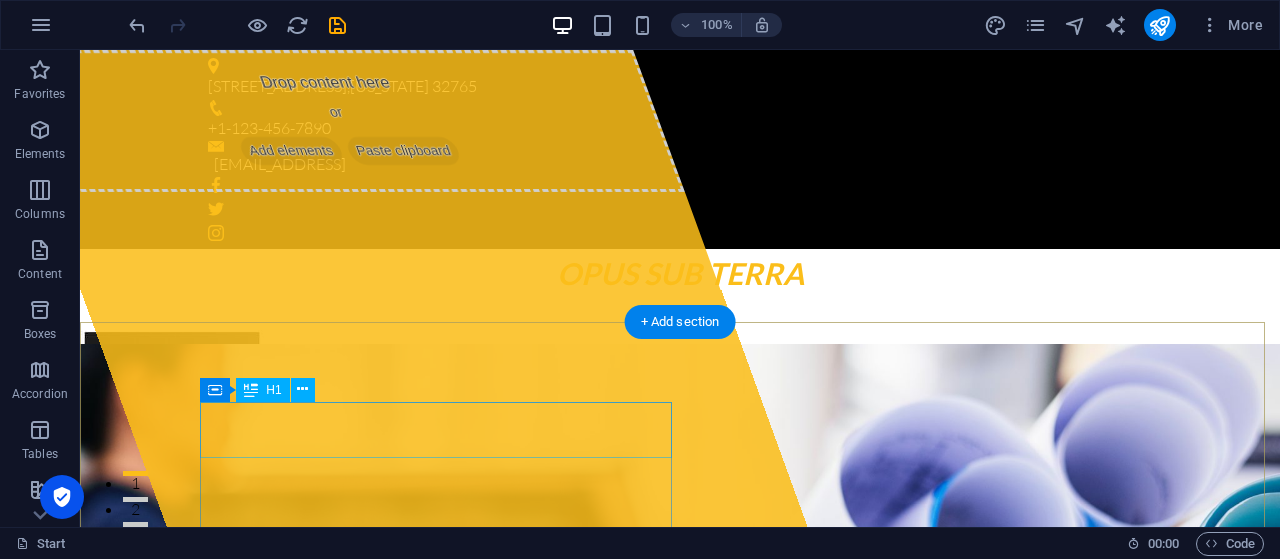 click on "opus-subterra" at bounding box center [355, 1056] 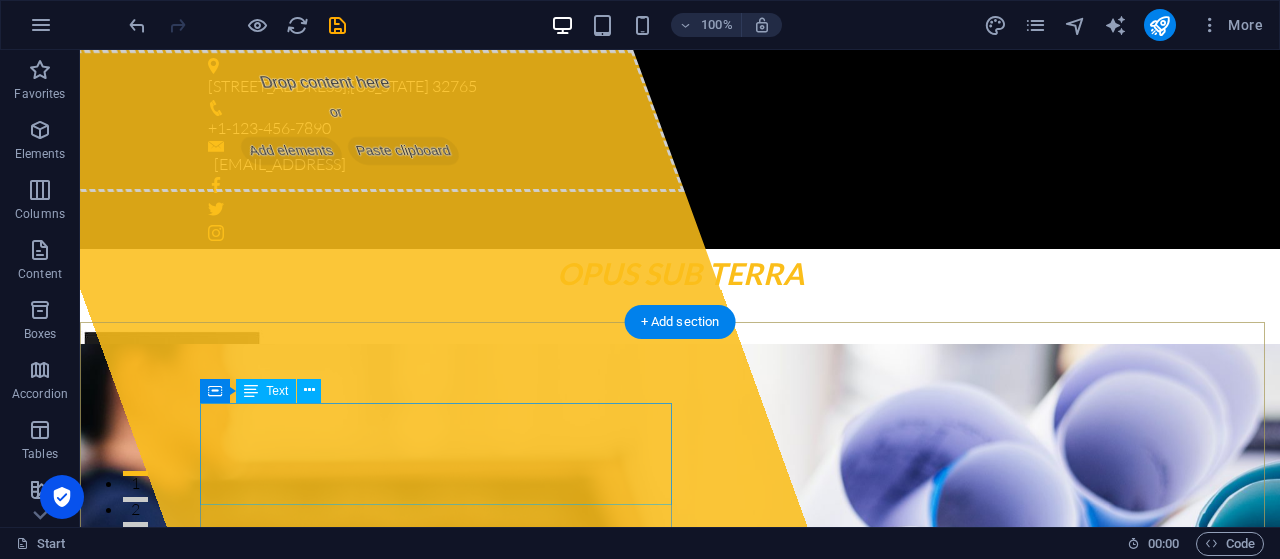 click on "Lorem ipsum dolor sit amet, consectetur adipisicing elit. Natus, [PERSON_NAME], at, nisi eligendi repellat voluptatem minima officia veritatis quasi animi porro laudantium dicta dolor voluptate non maiores ipsum reprehenderit odio fugiat reicid." at bounding box center [680, 1027] 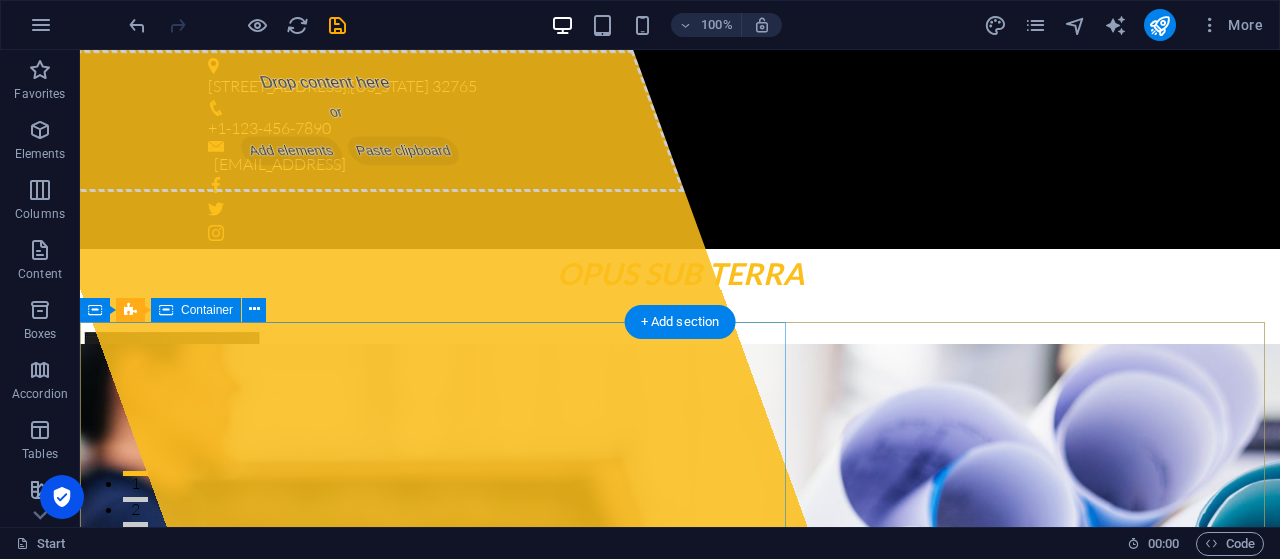 click on "Paste clipboard" at bounding box center (404, 151) 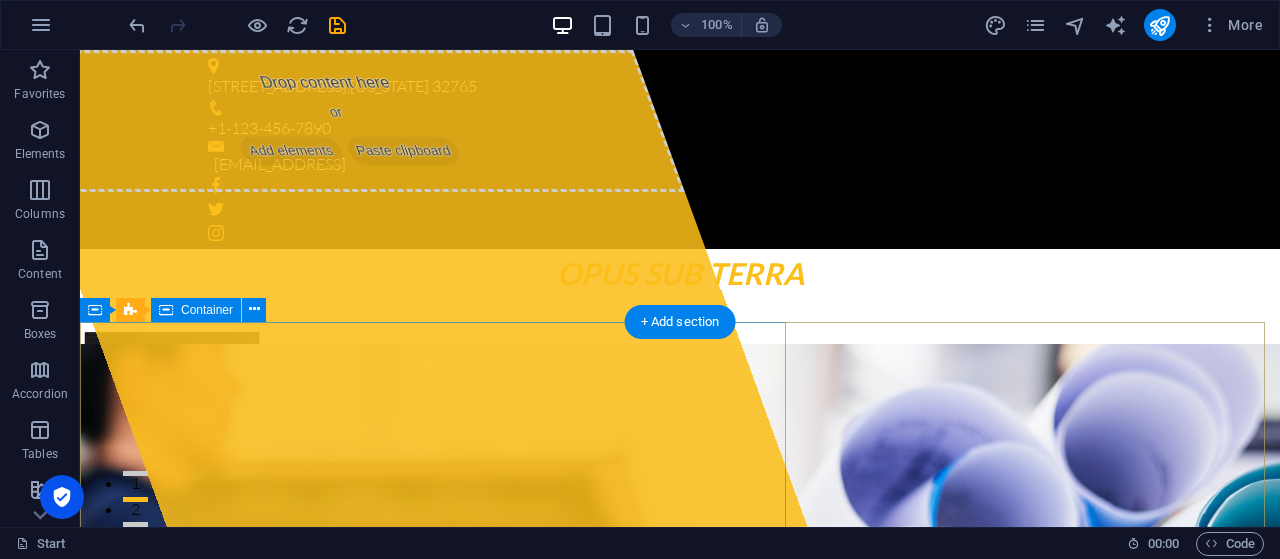 click on "Drop content here or  Add elements  Paste clipboard" at bounding box center (339, 121) 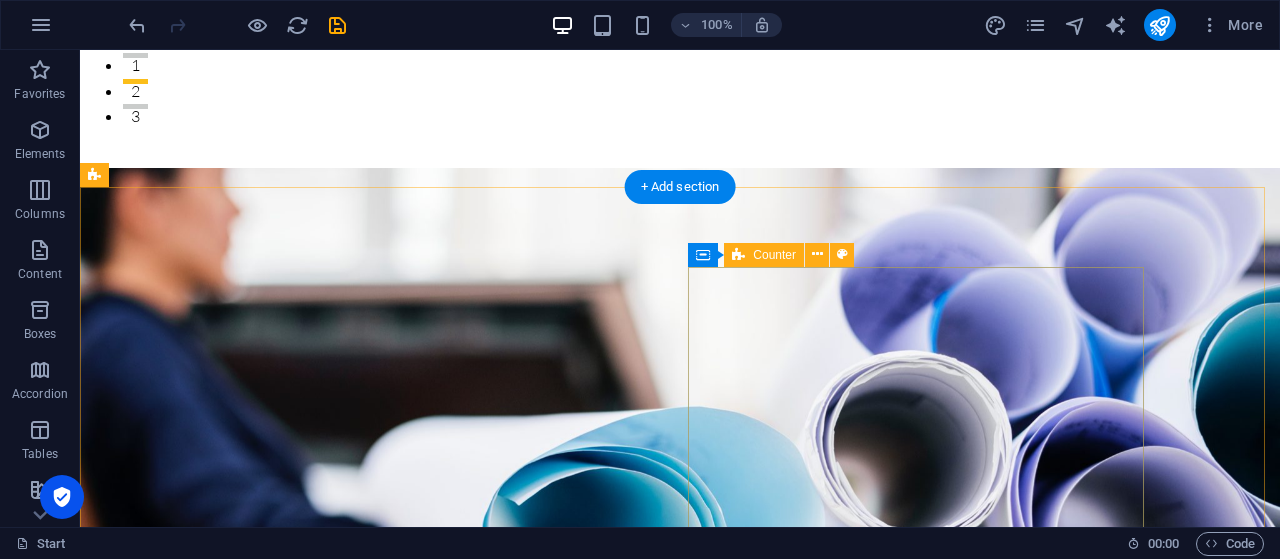 scroll, scrollTop: 600, scrollLeft: 0, axis: vertical 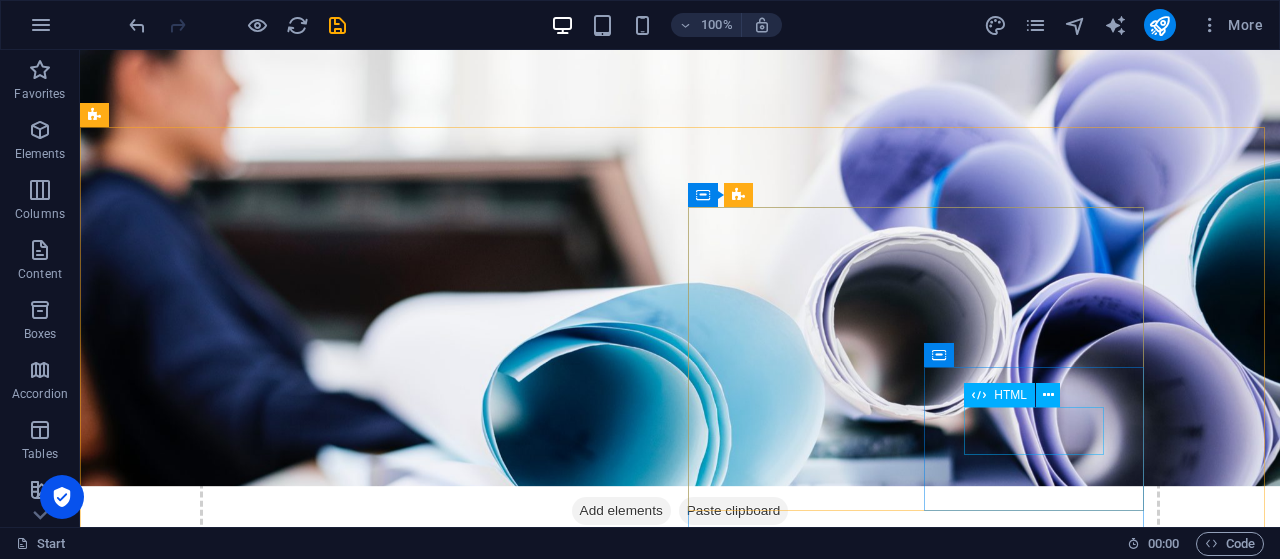 click on "HTML" at bounding box center [1010, 395] 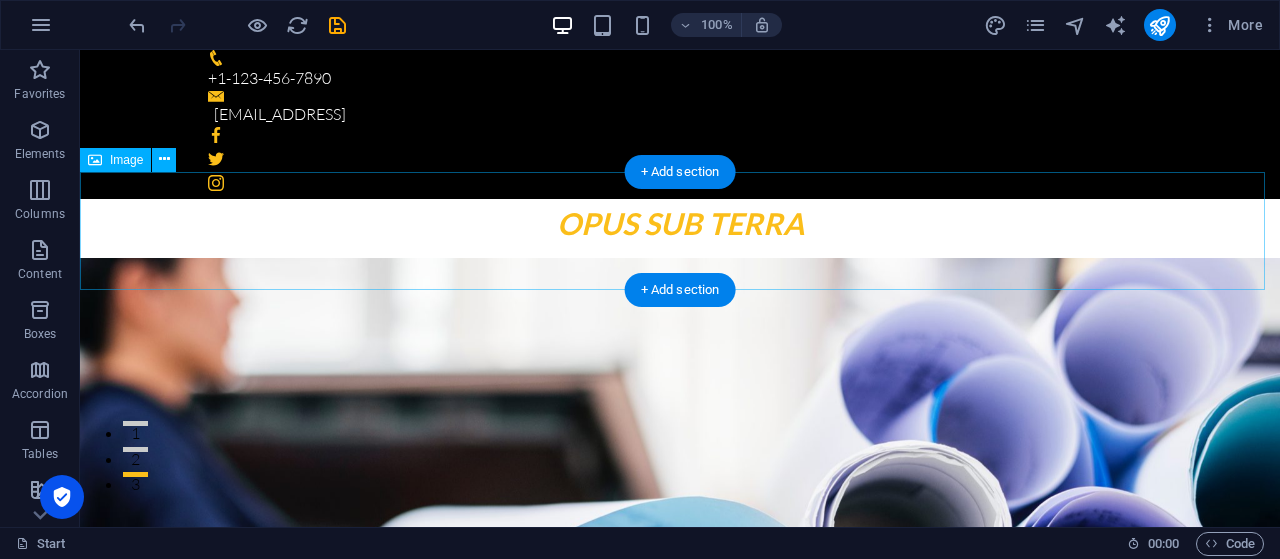 scroll, scrollTop: 0, scrollLeft: 0, axis: both 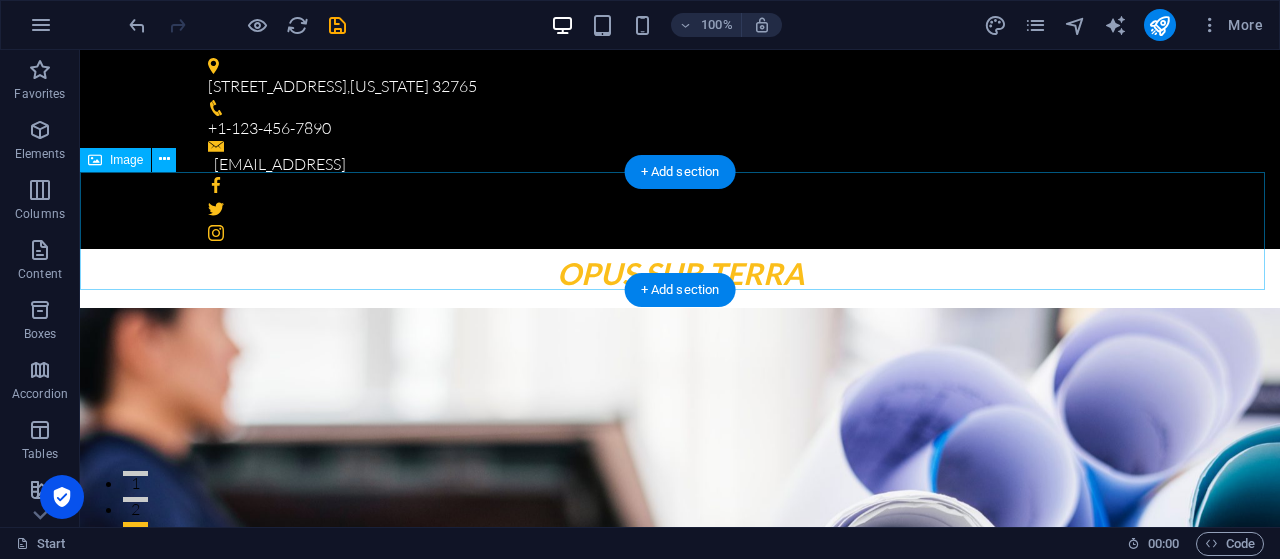 click at bounding box center (680, 389) 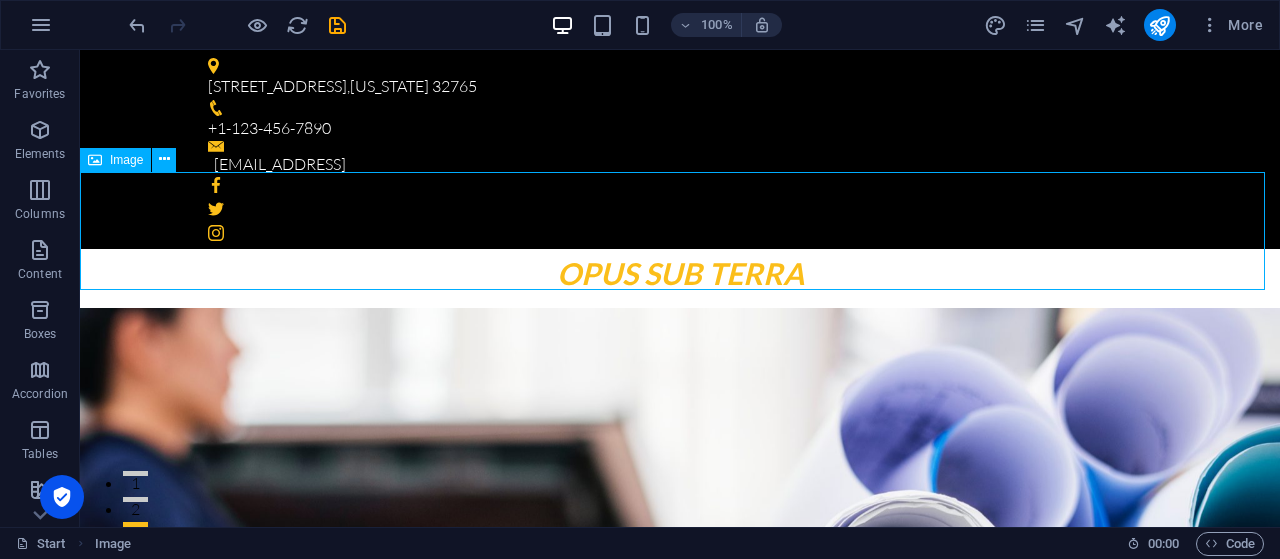 click on "Image" at bounding box center [126, 160] 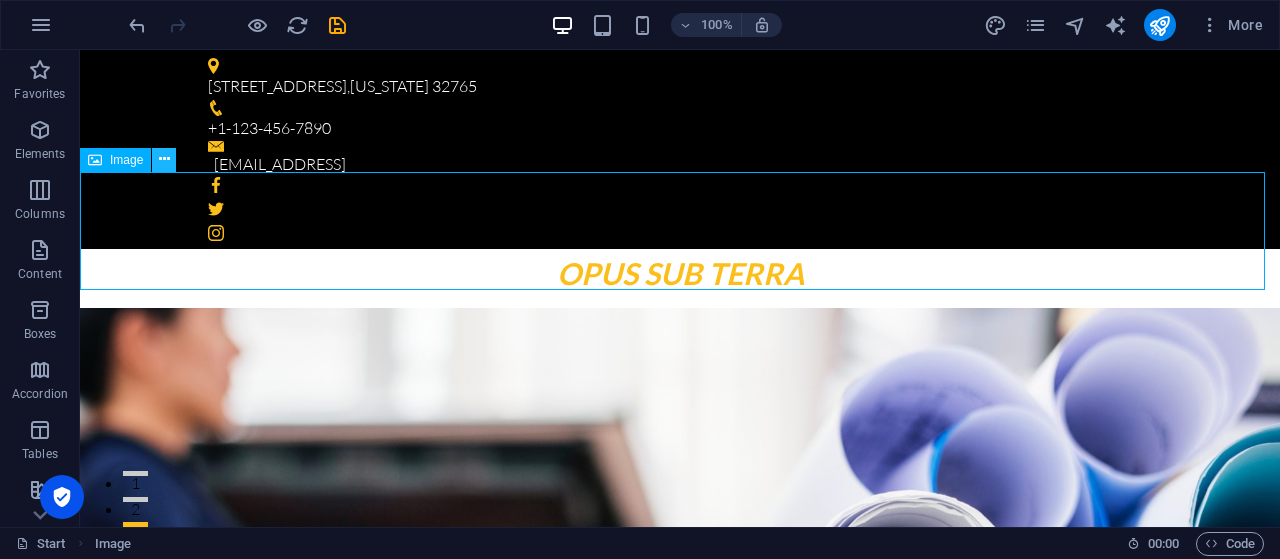click at bounding box center (164, 160) 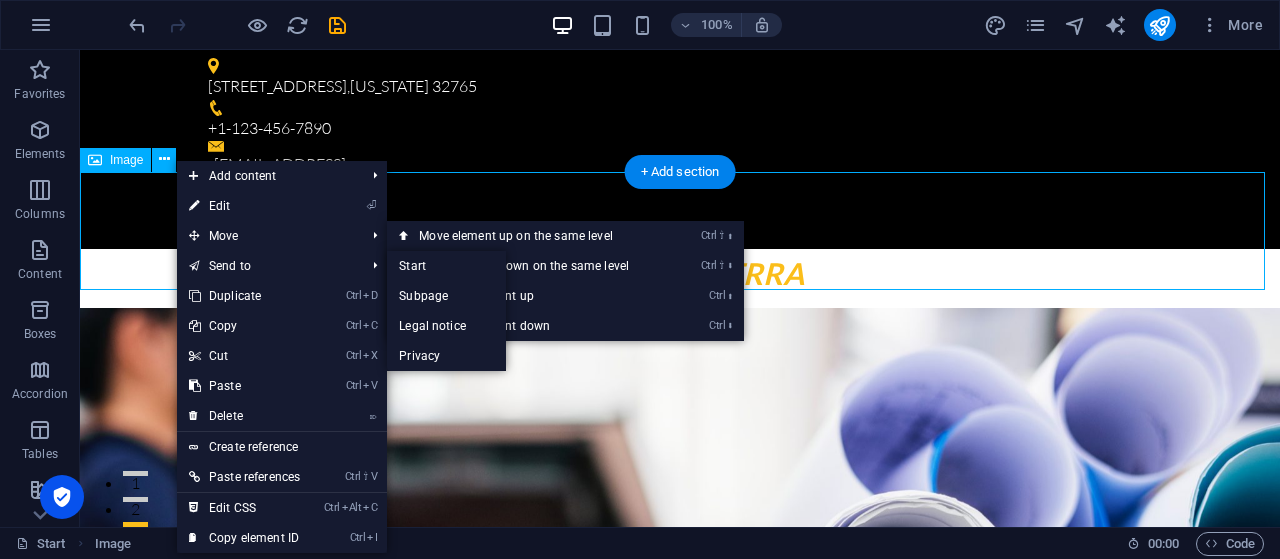 click at bounding box center [680, 389] 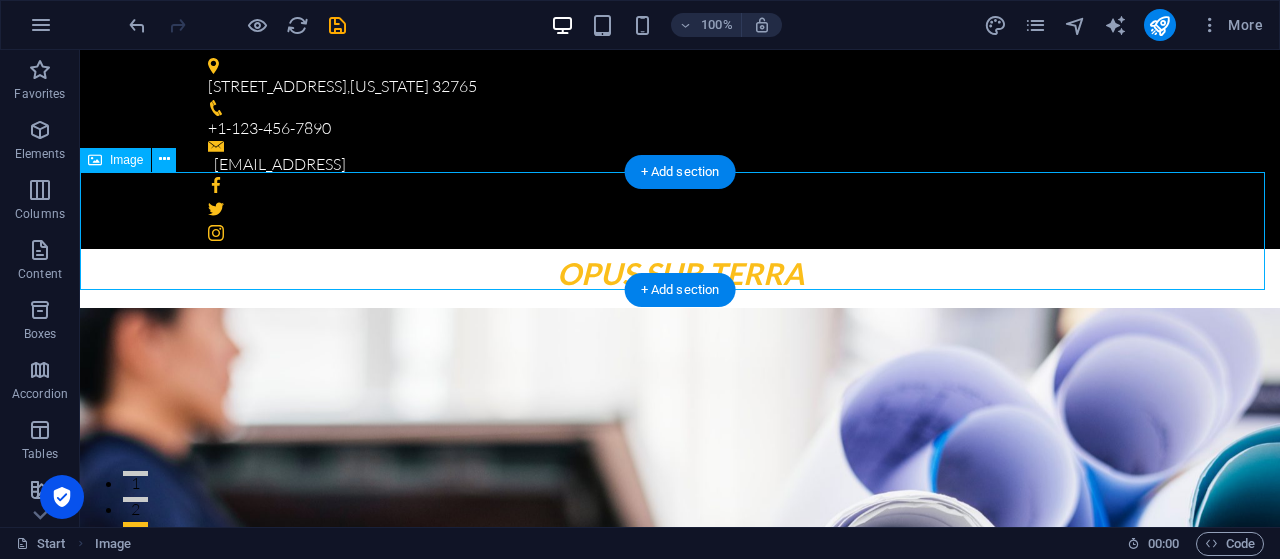 click at bounding box center [680, 389] 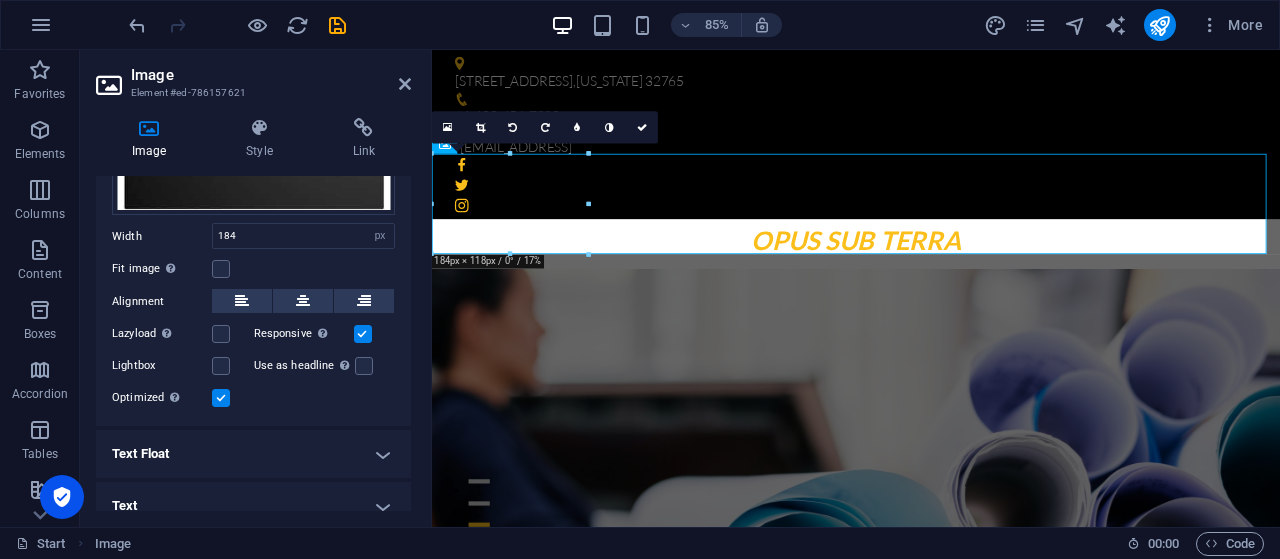 scroll, scrollTop: 200, scrollLeft: 0, axis: vertical 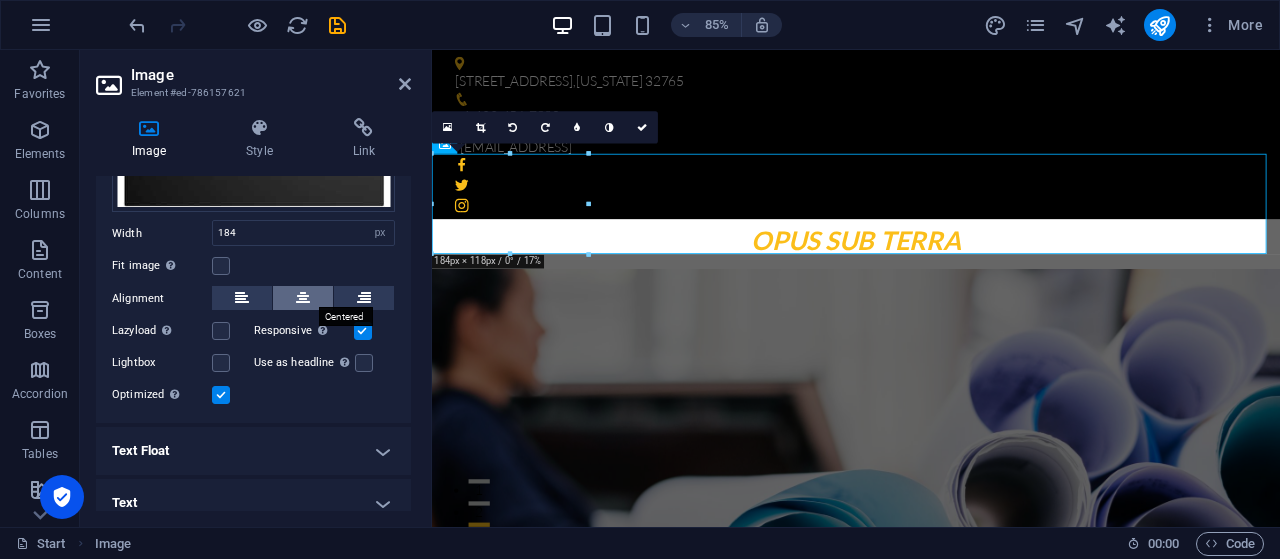 click at bounding box center [303, 298] 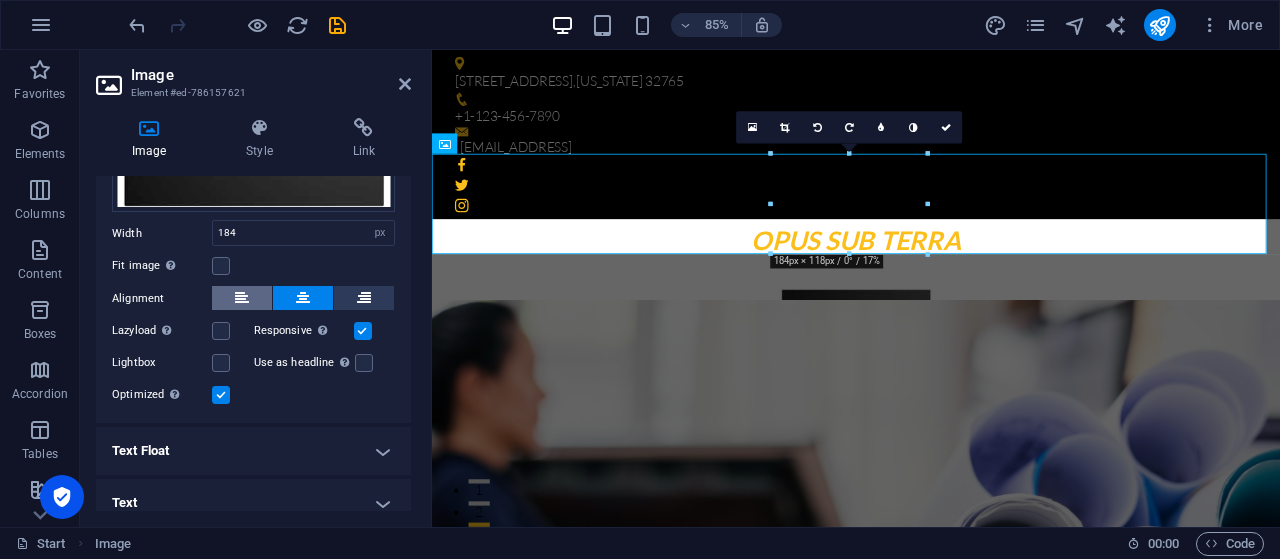 click at bounding box center [242, 298] 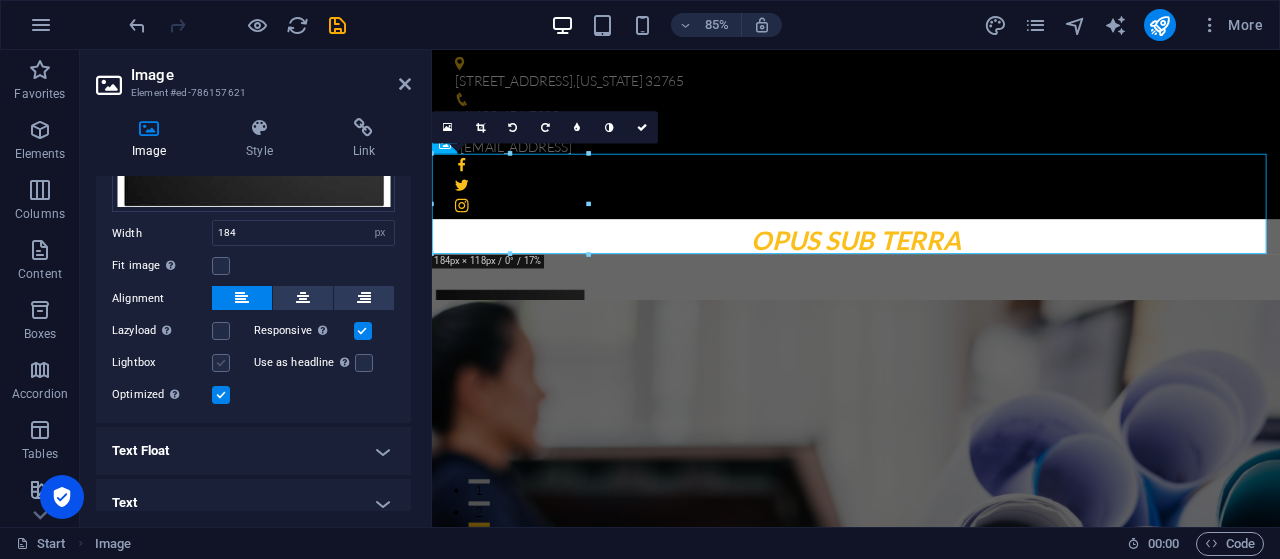 click at bounding box center (221, 363) 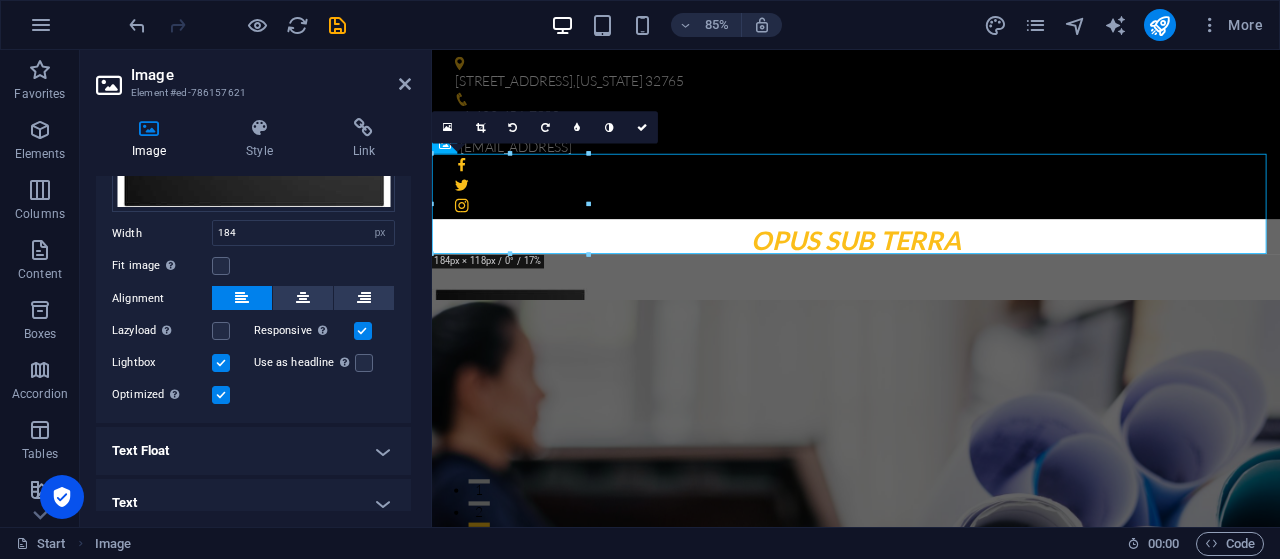 click at bounding box center (221, 363) 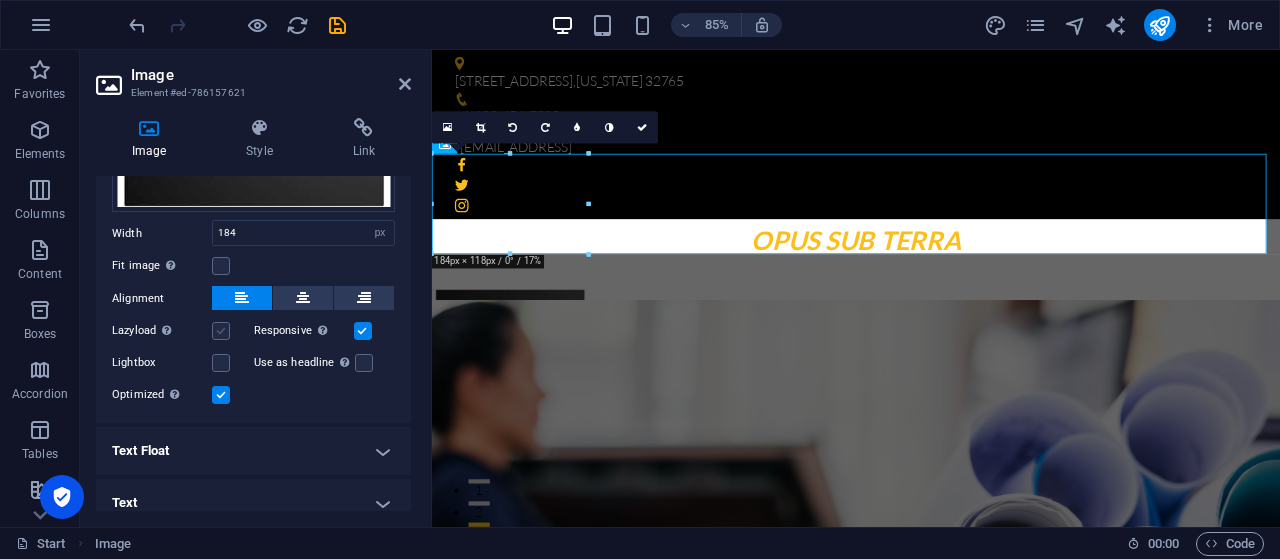 click at bounding box center (221, 331) 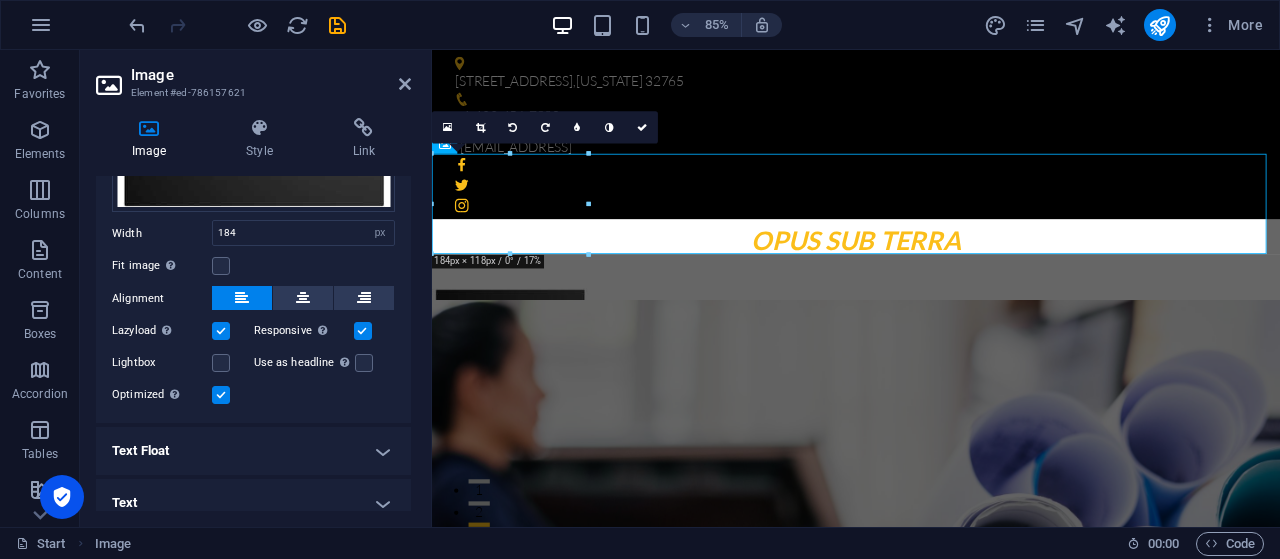 click at bounding box center [221, 331] 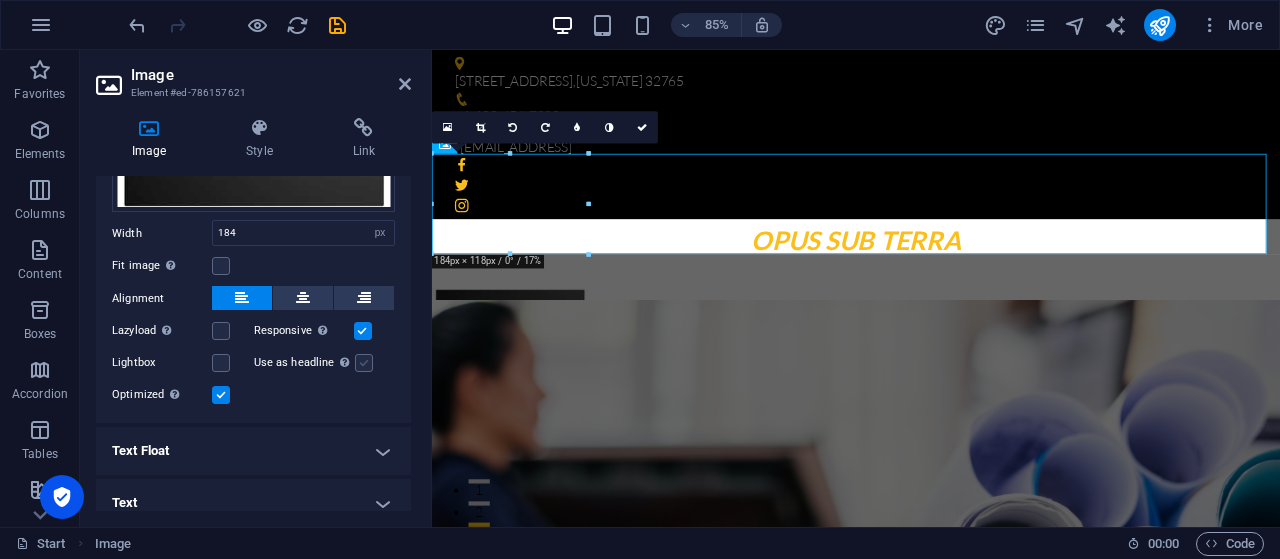 click at bounding box center [364, 363] 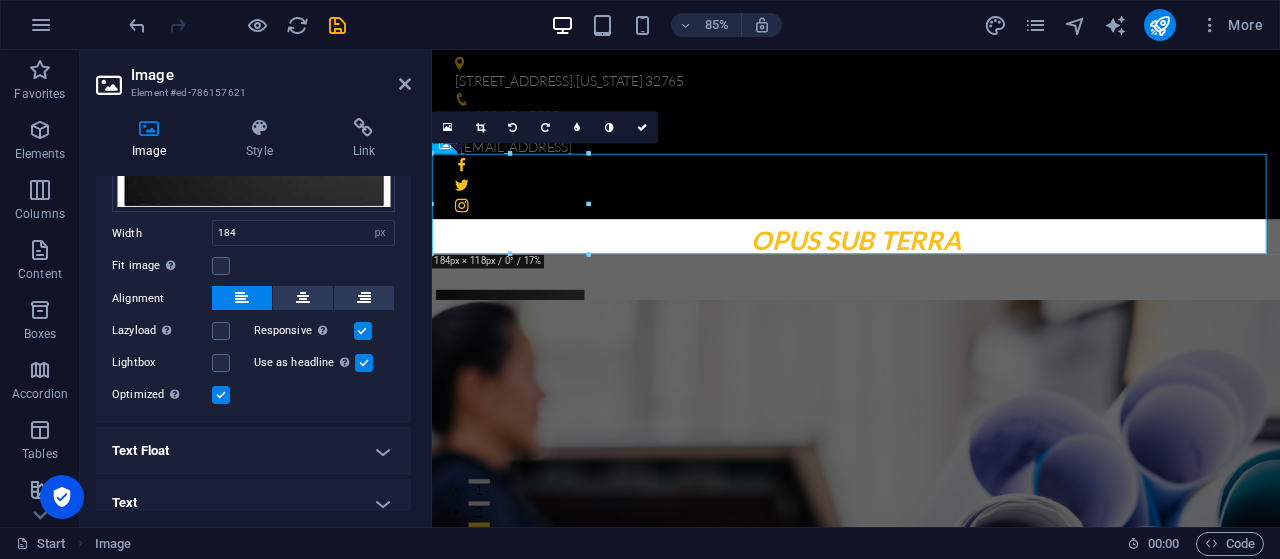 click at bounding box center [364, 363] 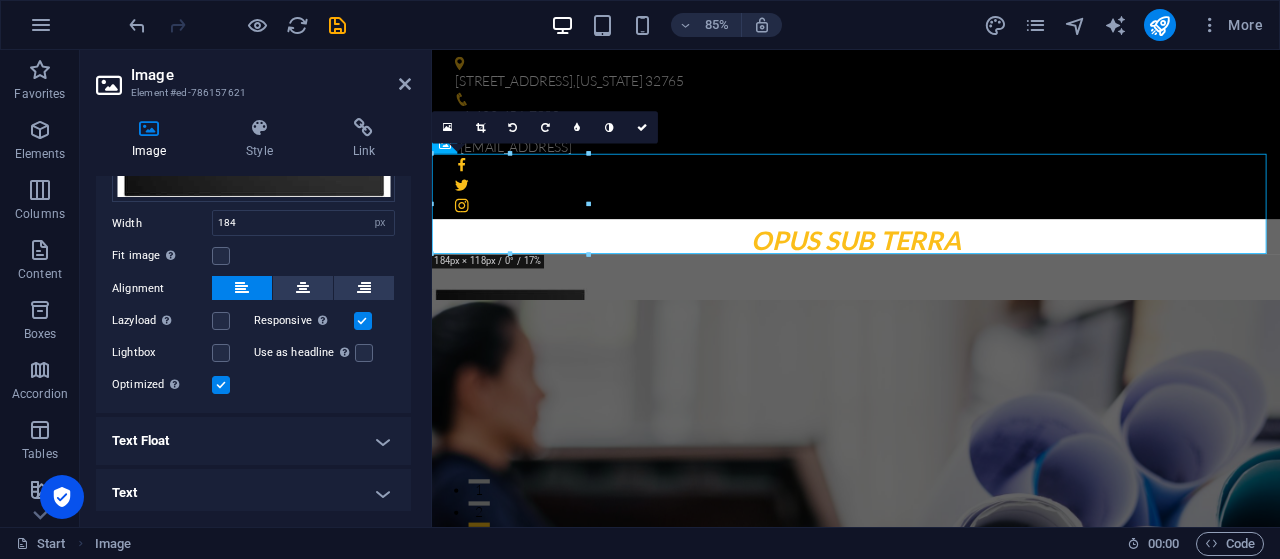 scroll, scrollTop: 212, scrollLeft: 0, axis: vertical 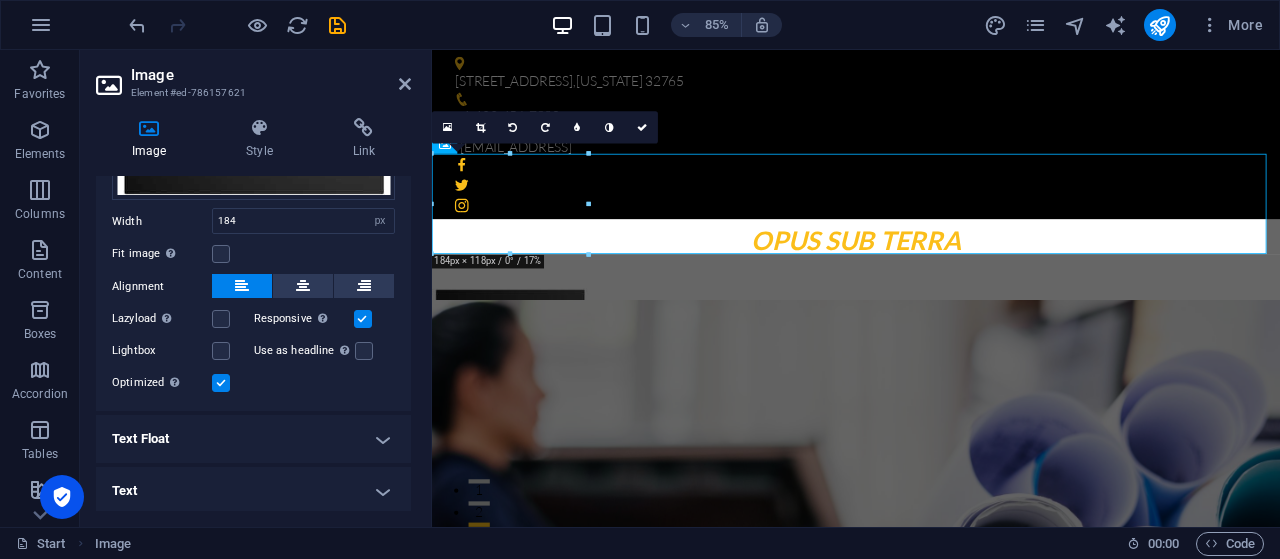 click on "Text Float" at bounding box center (253, 439) 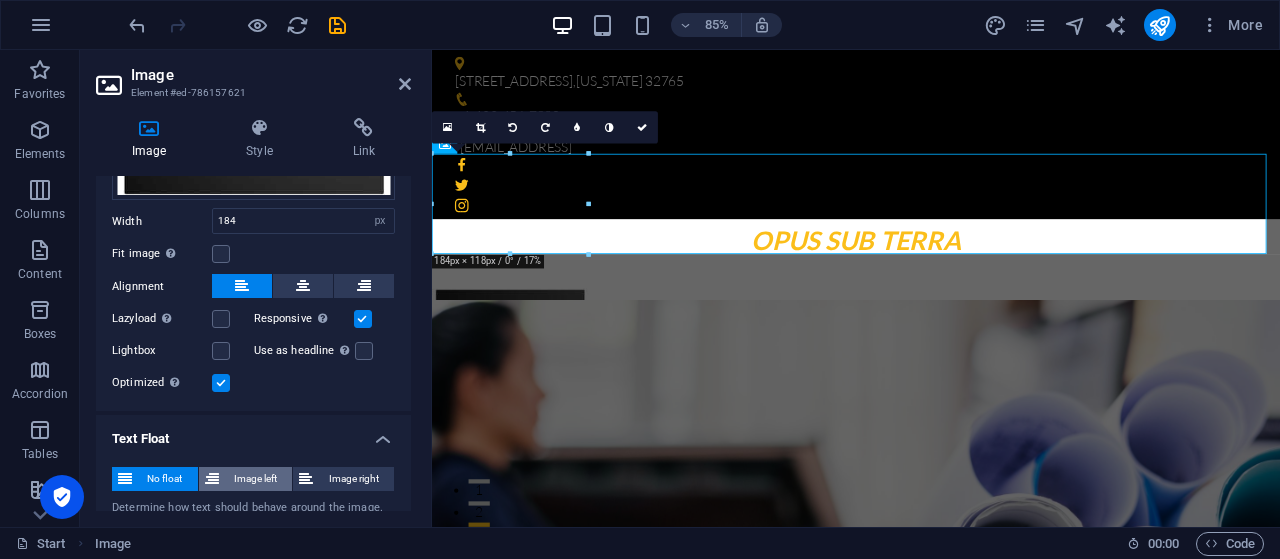 click on "Image left" at bounding box center [256, 479] 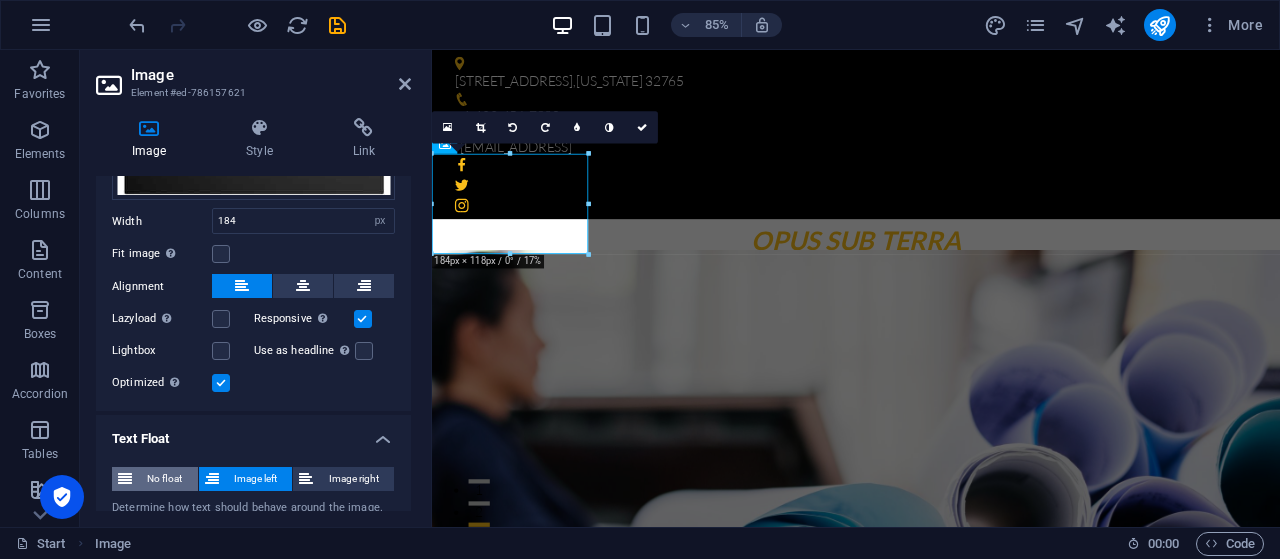 click on "No float" at bounding box center [165, 479] 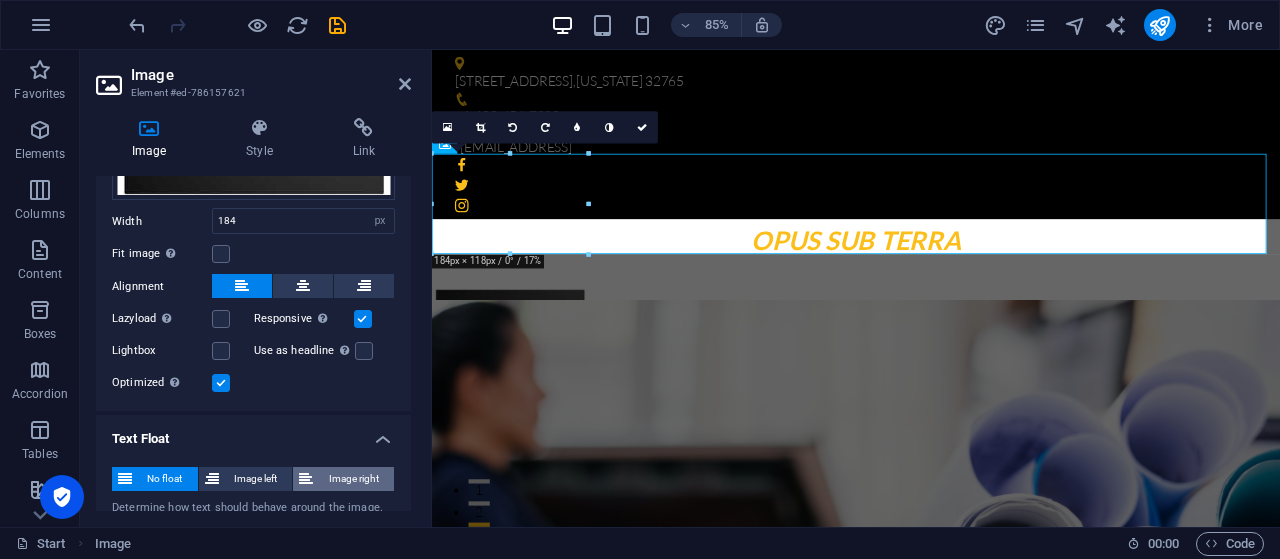 click on "Image right" at bounding box center [353, 479] 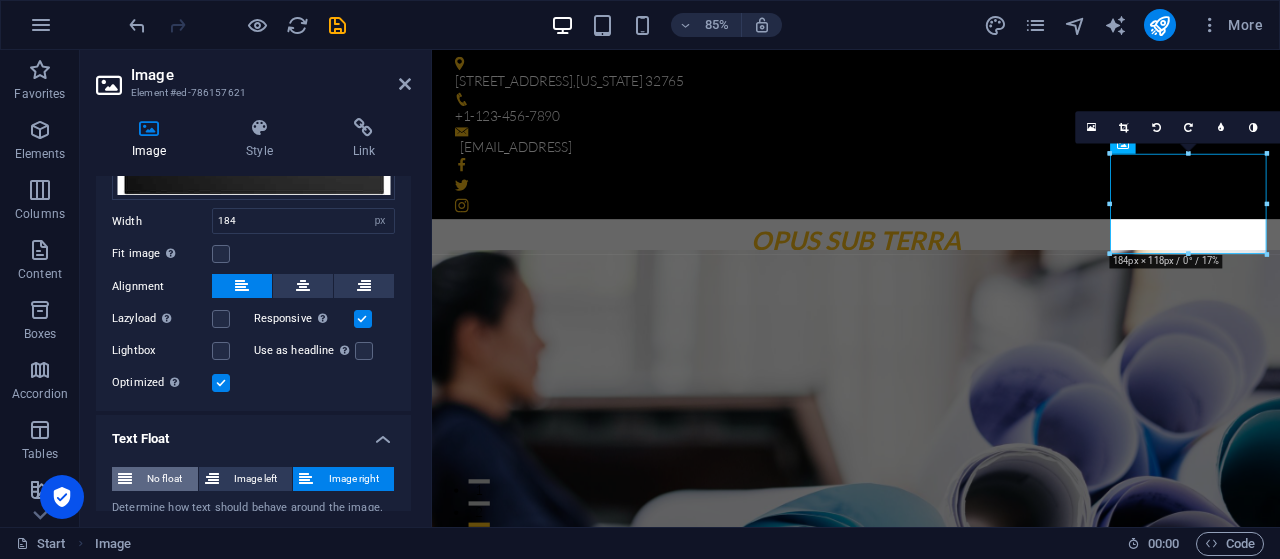 click on "No float" at bounding box center [165, 479] 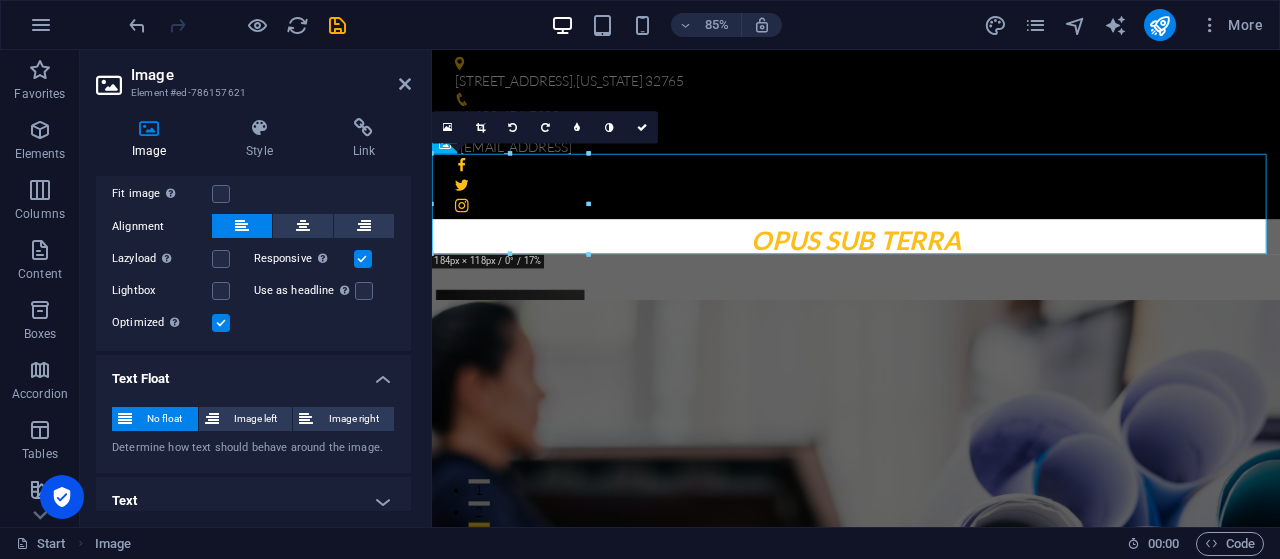 scroll, scrollTop: 282, scrollLeft: 0, axis: vertical 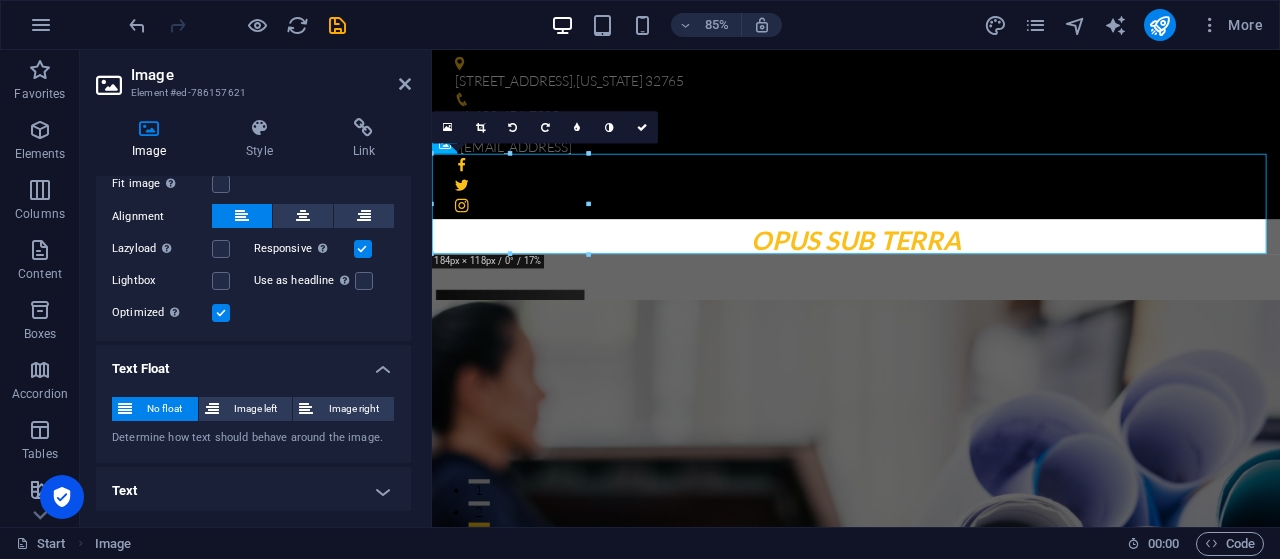 click on "Text" at bounding box center [253, 491] 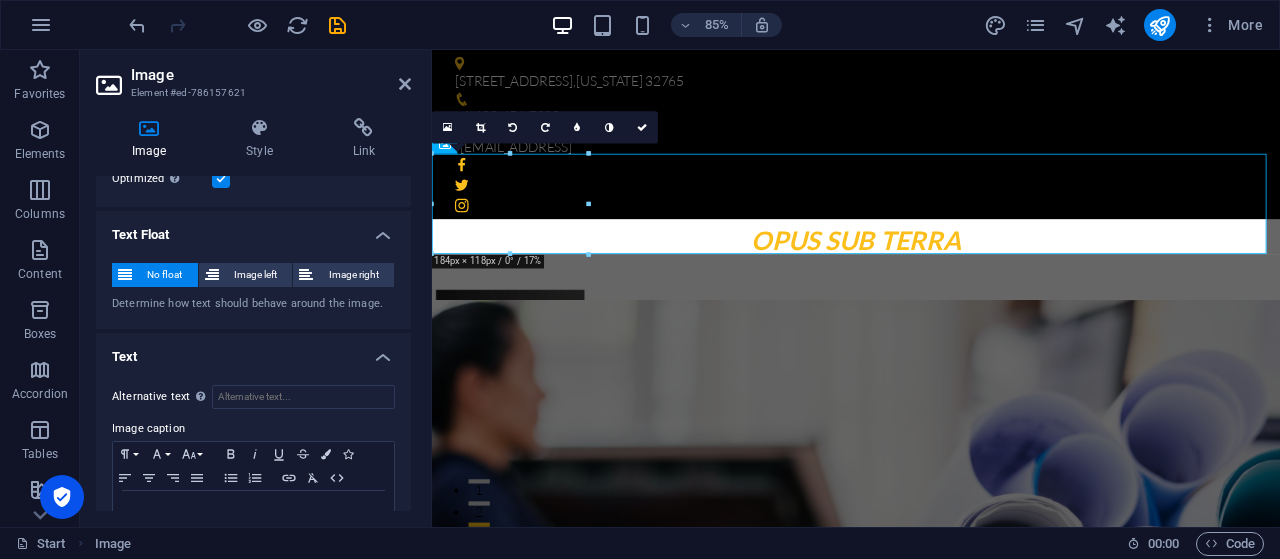 scroll, scrollTop: 469, scrollLeft: 0, axis: vertical 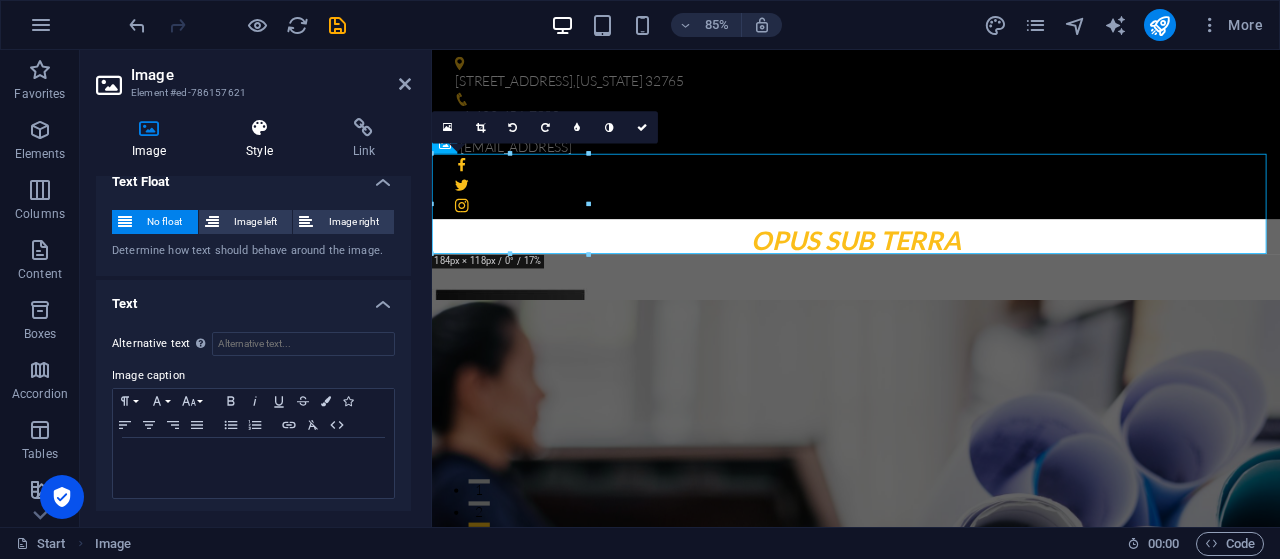 click at bounding box center [259, 128] 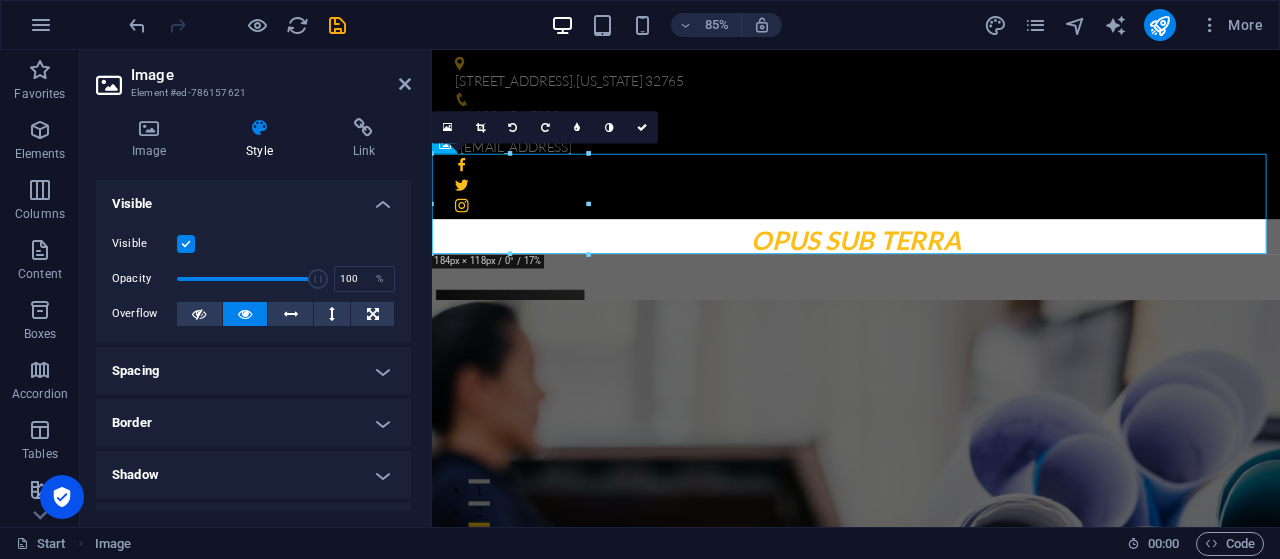 click on "Spacing" at bounding box center [253, 371] 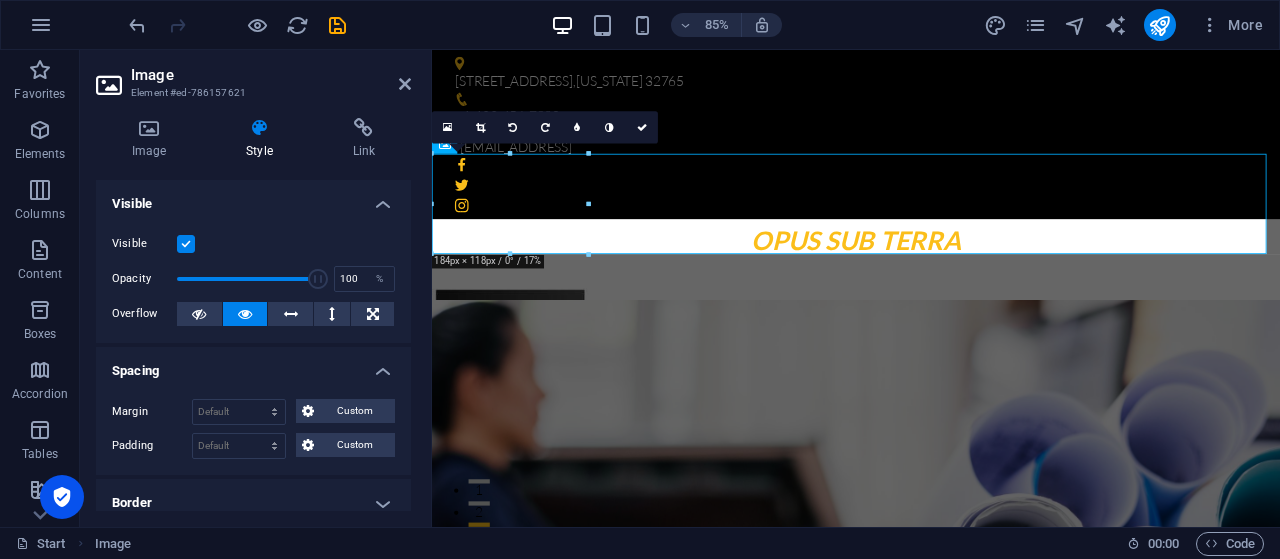 click on "Spacing" at bounding box center [253, 365] 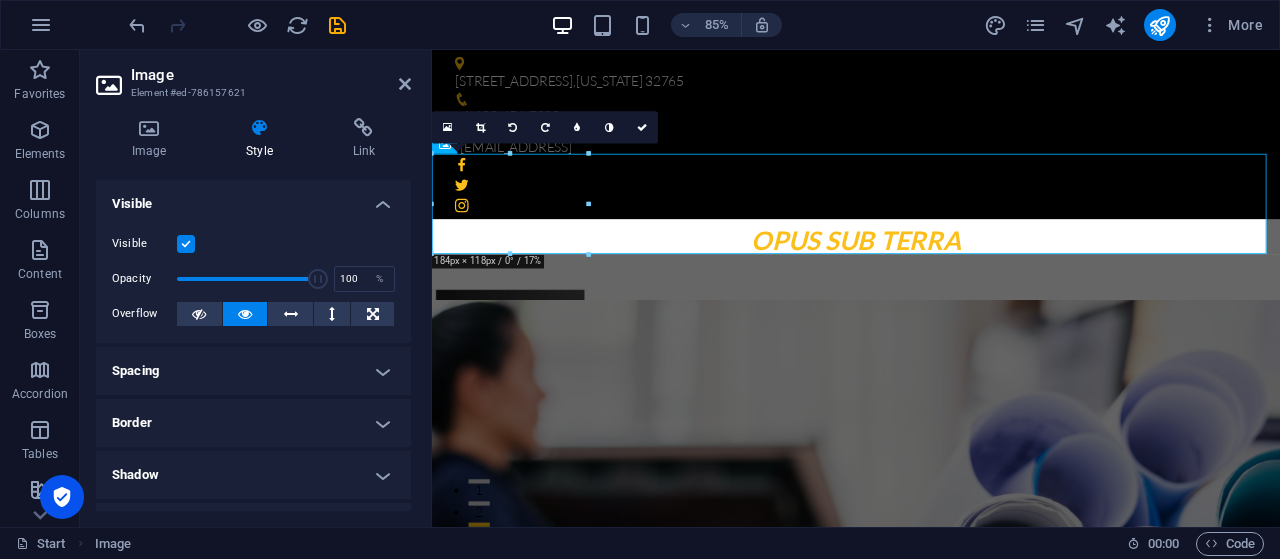 scroll, scrollTop: 200, scrollLeft: 0, axis: vertical 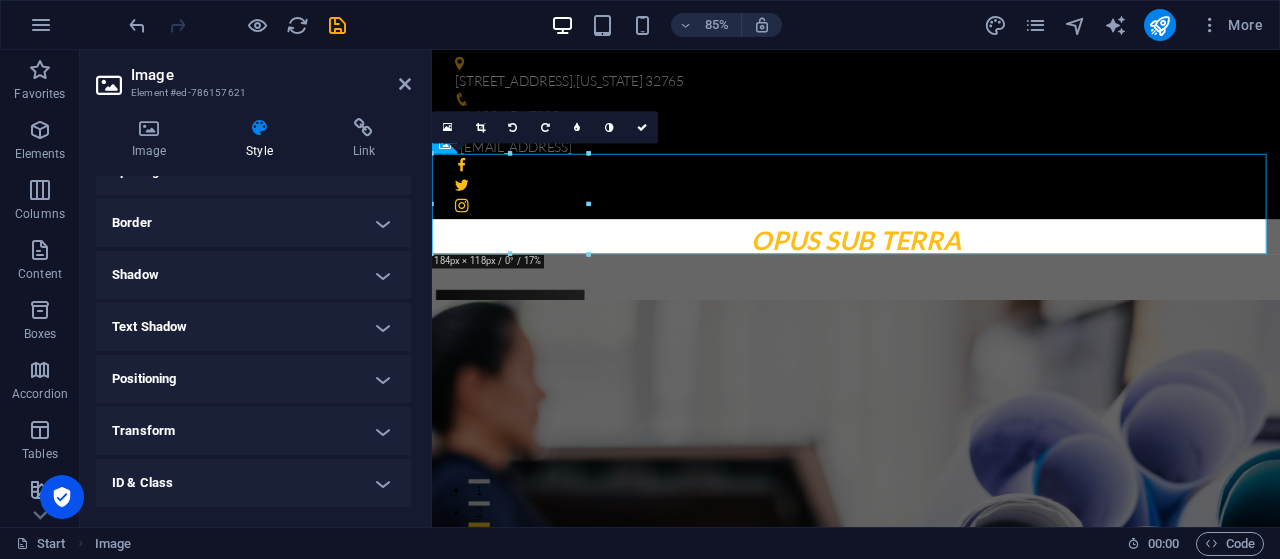 click on "Text Shadow" at bounding box center (253, 327) 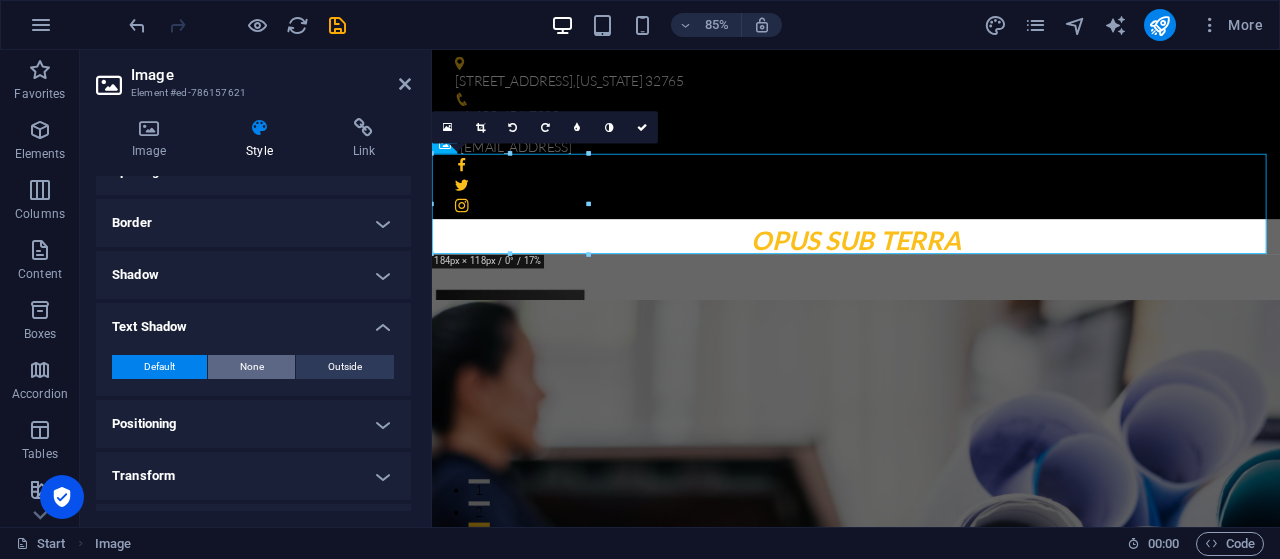 click on "None" at bounding box center [252, 367] 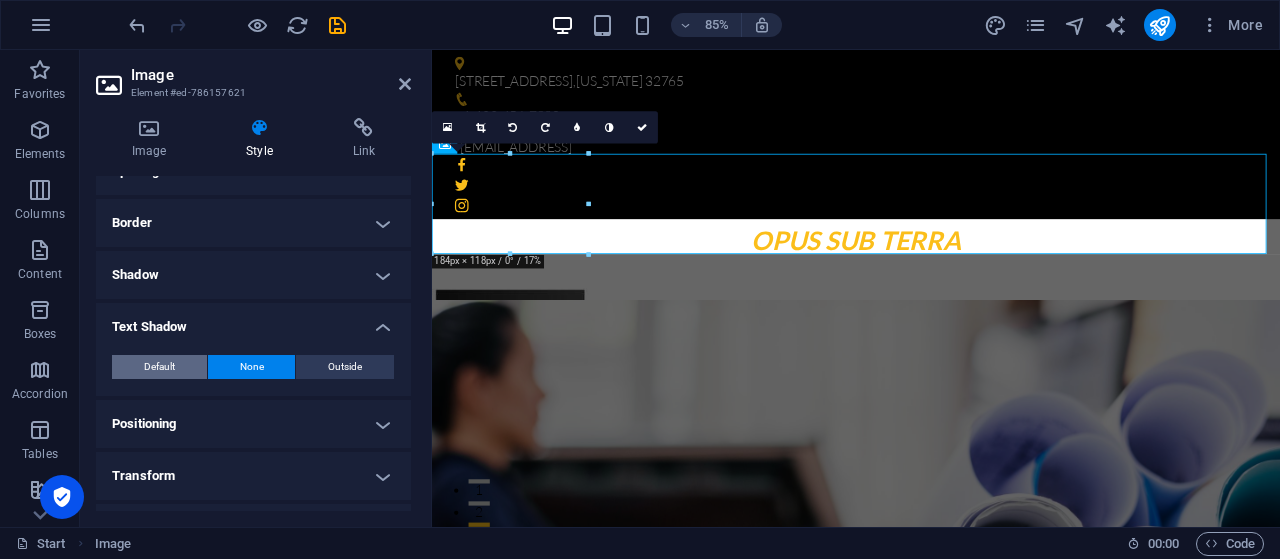 click on "Default" at bounding box center (159, 367) 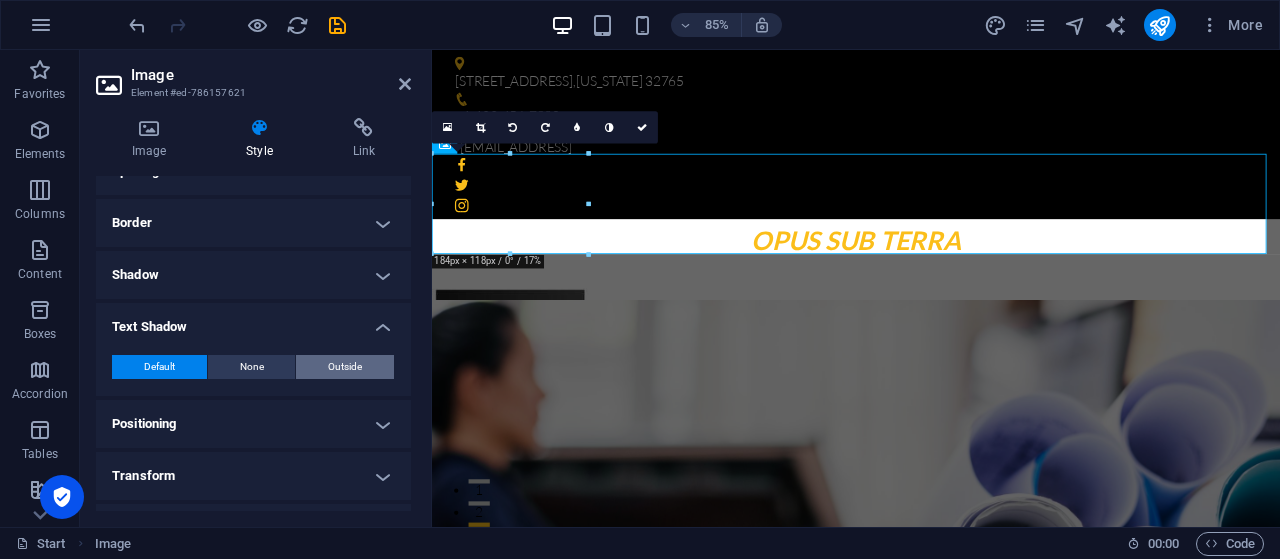 click on "Outside" at bounding box center (345, 367) 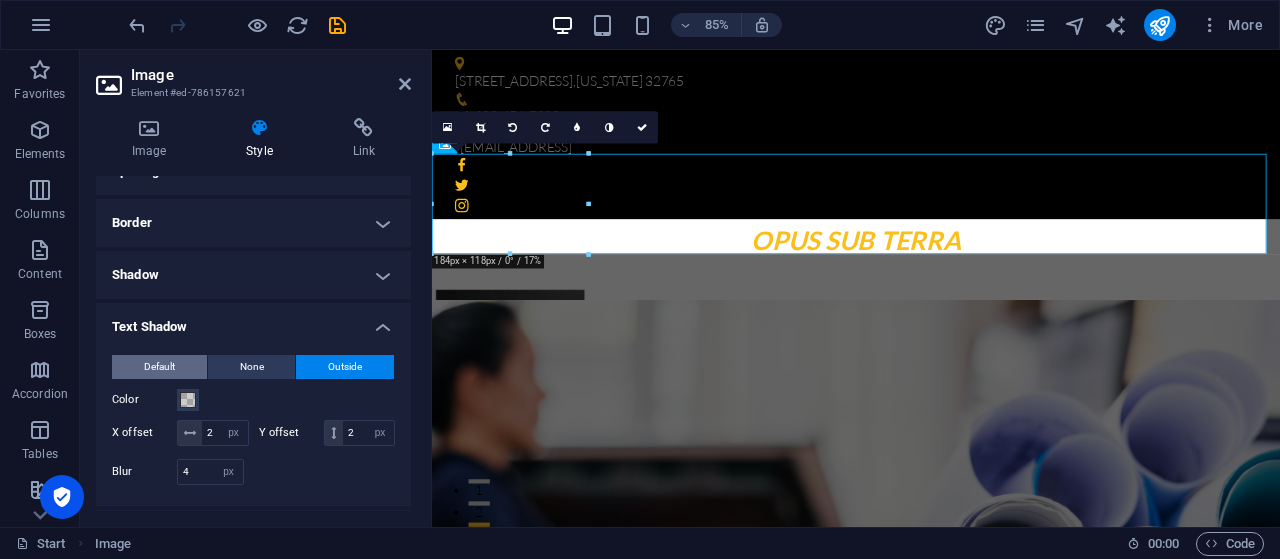 click on "Default" at bounding box center (159, 367) 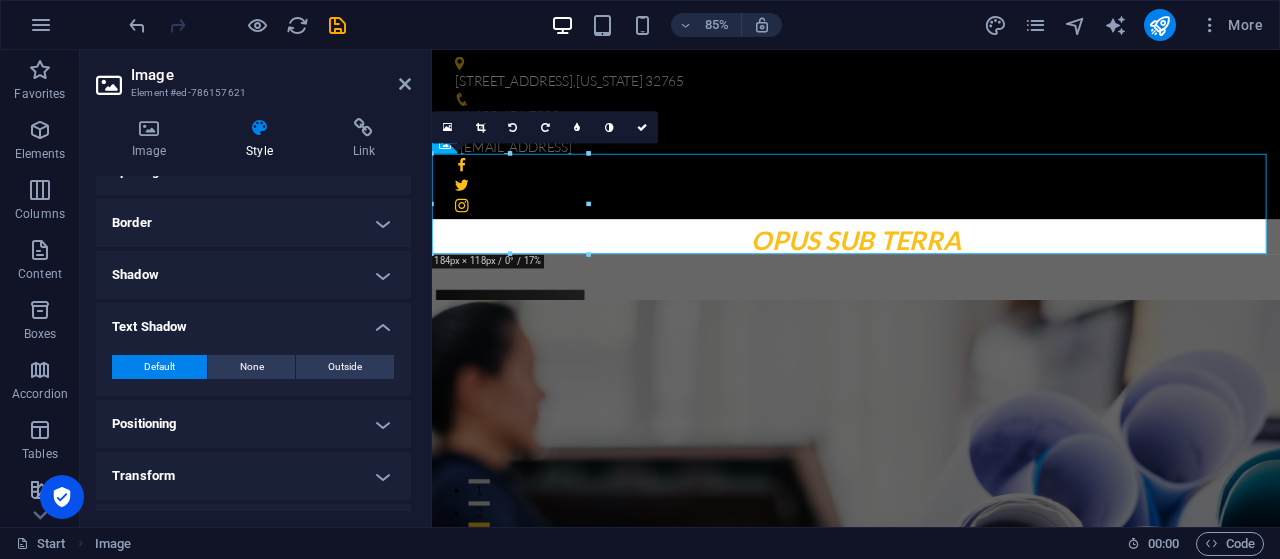 click on "Text Shadow" at bounding box center (253, 321) 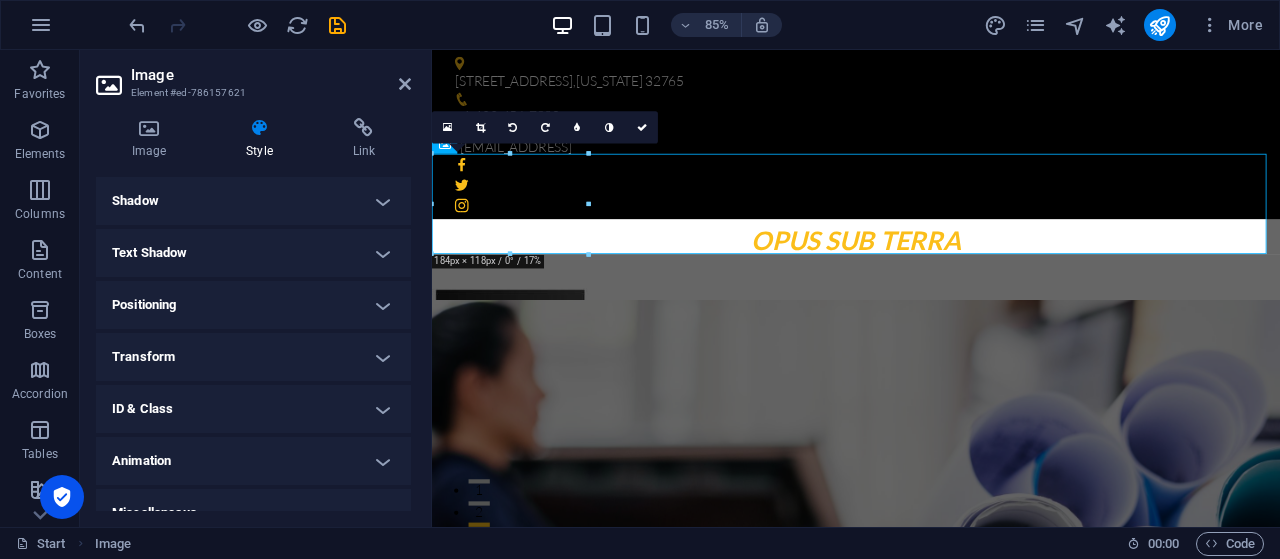 scroll, scrollTop: 299, scrollLeft: 0, axis: vertical 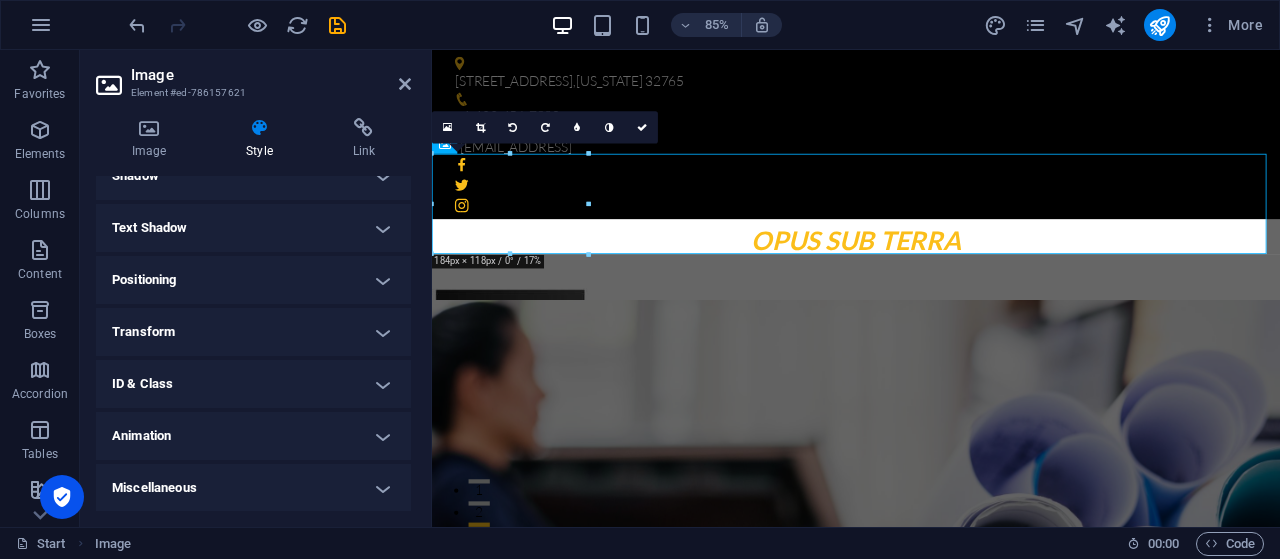 click on "Positioning" at bounding box center [253, 280] 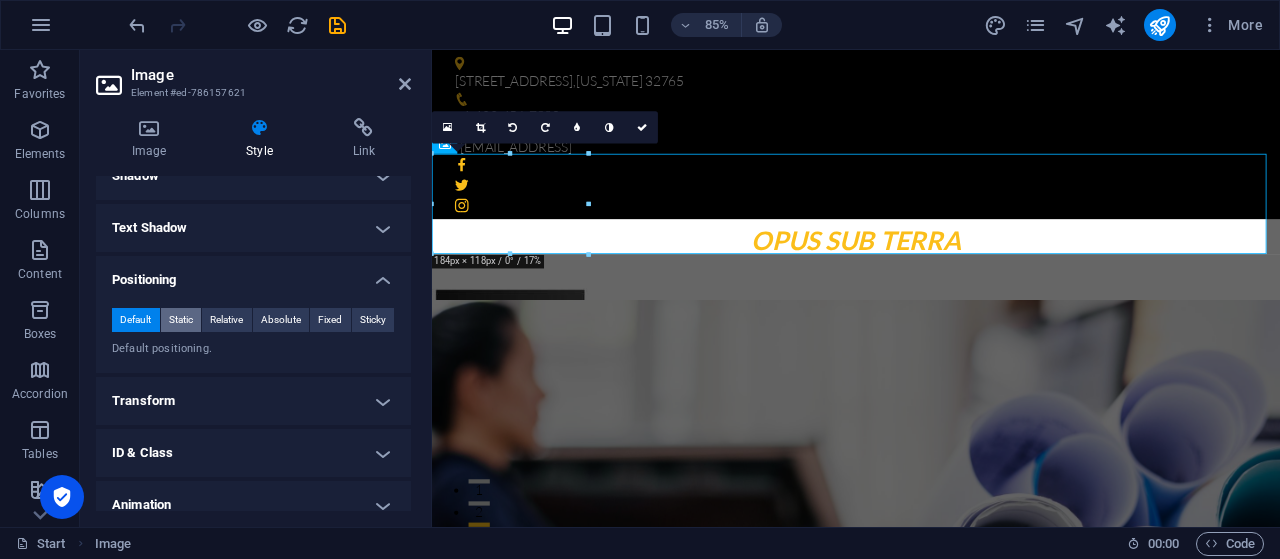 click on "Static" at bounding box center [181, 320] 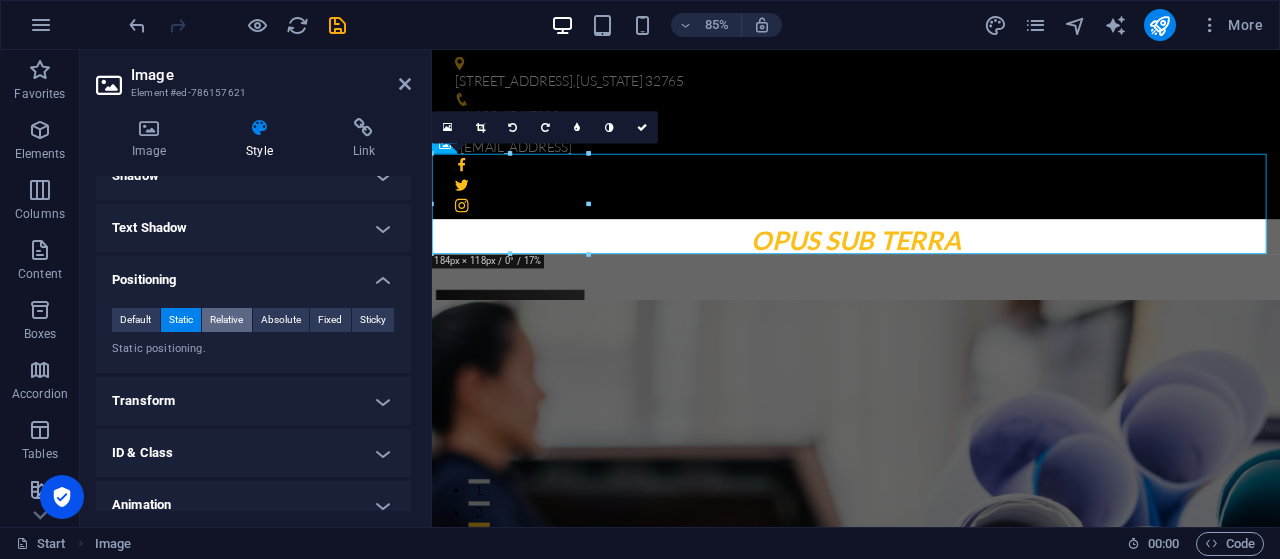 click on "Relative" at bounding box center (226, 320) 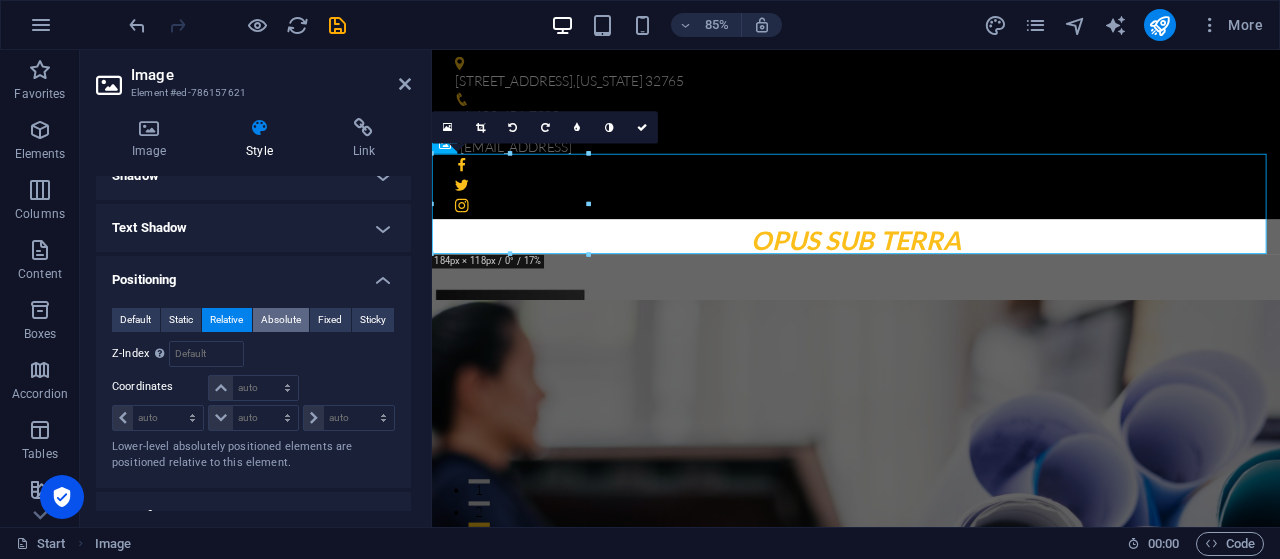 click on "Absolute" at bounding box center [281, 320] 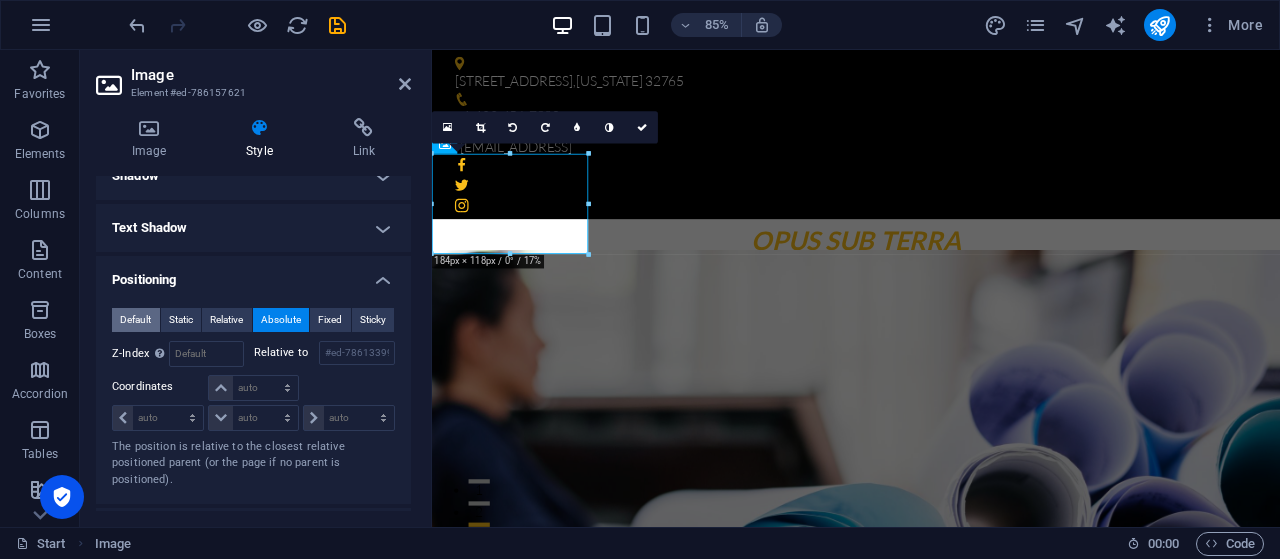click on "Default" at bounding box center [135, 320] 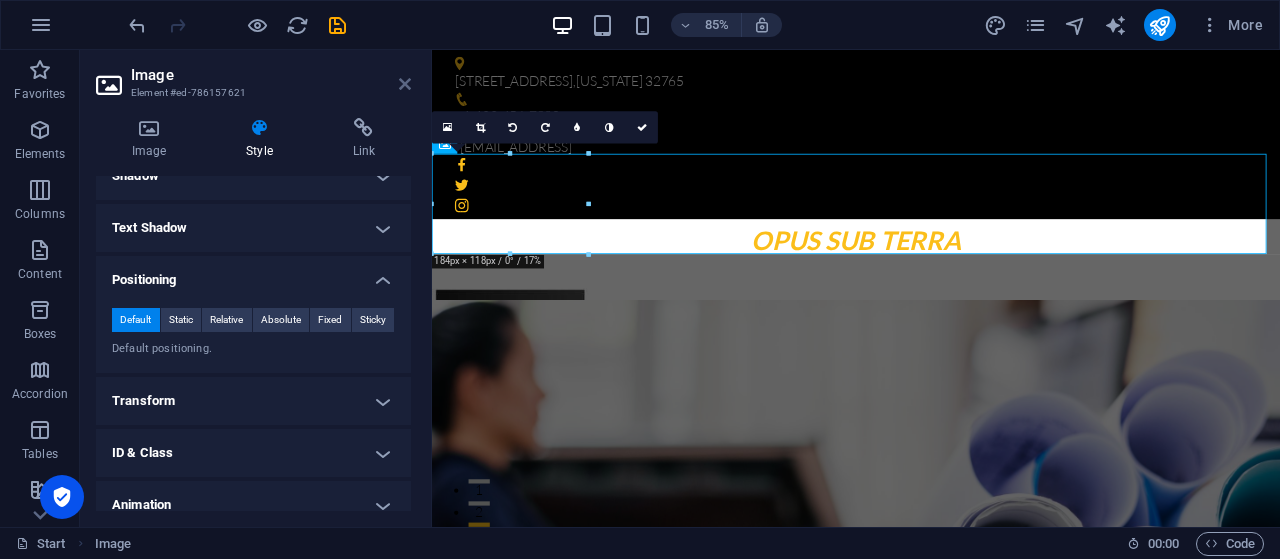 click at bounding box center [405, 84] 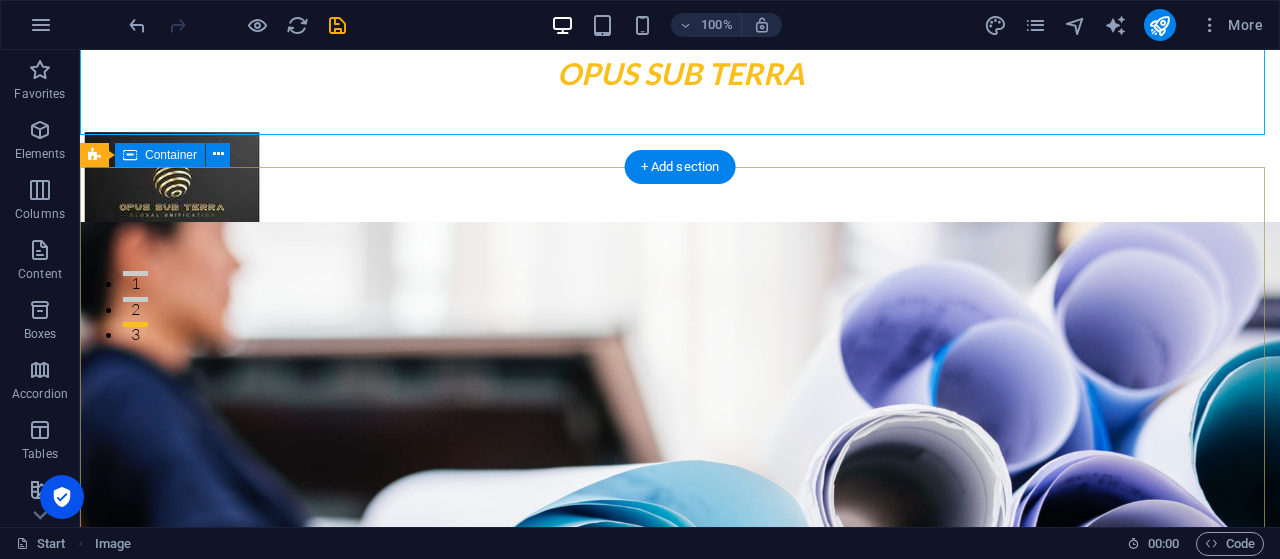 scroll, scrollTop: 0, scrollLeft: 0, axis: both 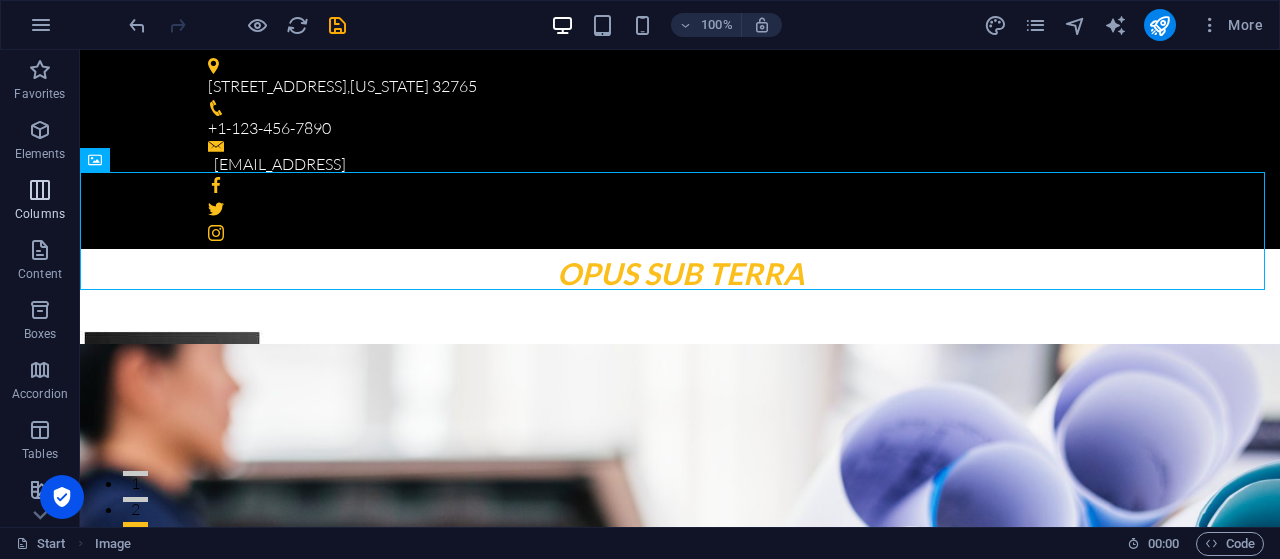 click at bounding box center [40, 190] 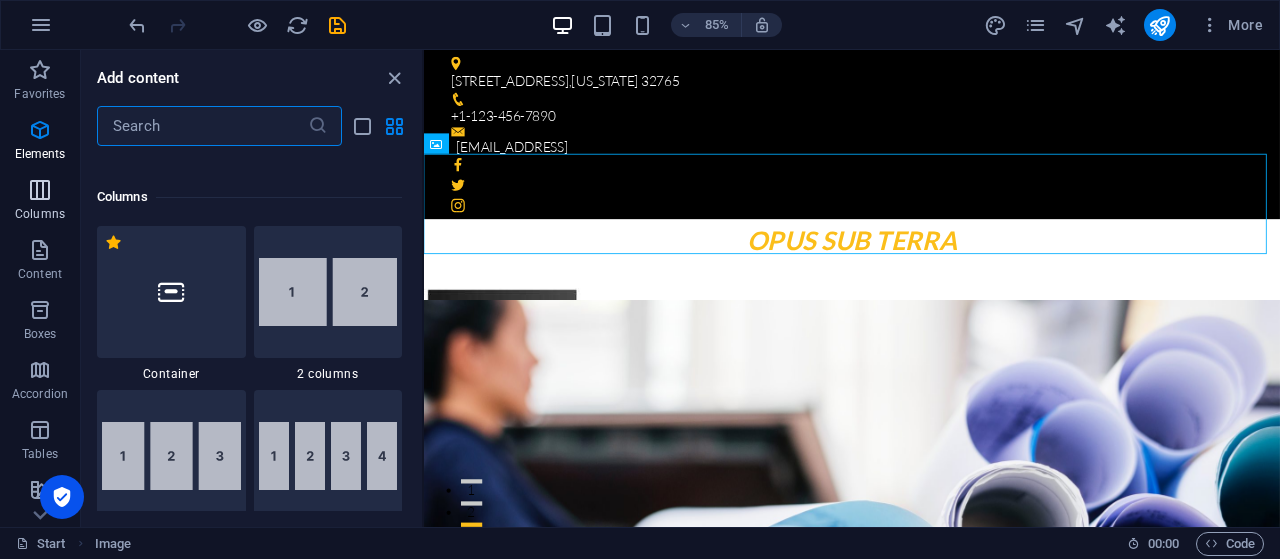scroll, scrollTop: 990, scrollLeft: 0, axis: vertical 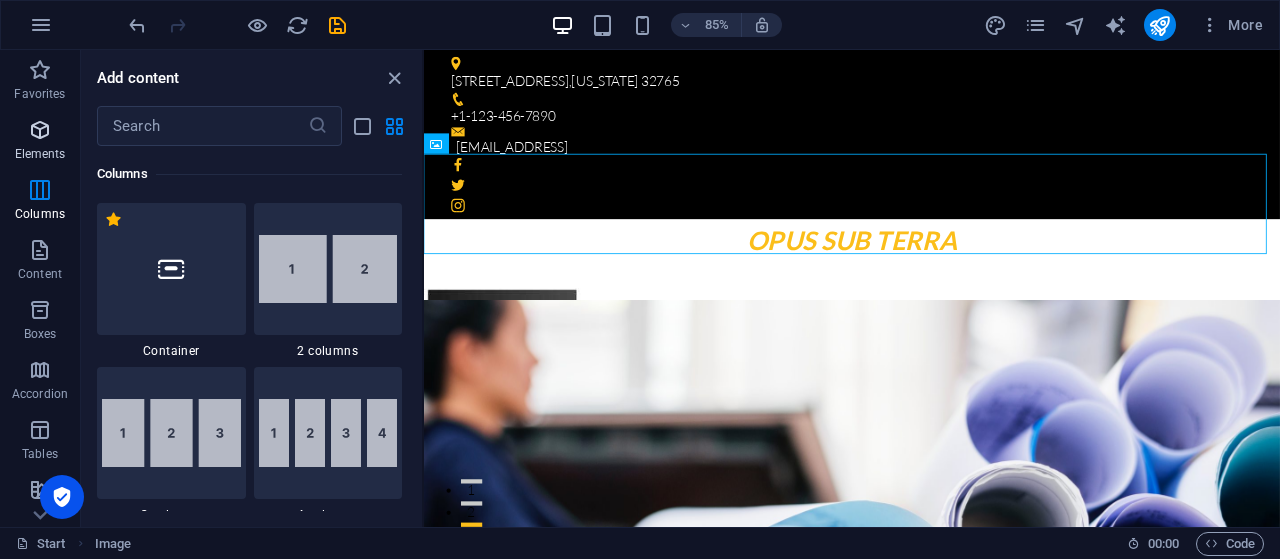 click at bounding box center [40, 130] 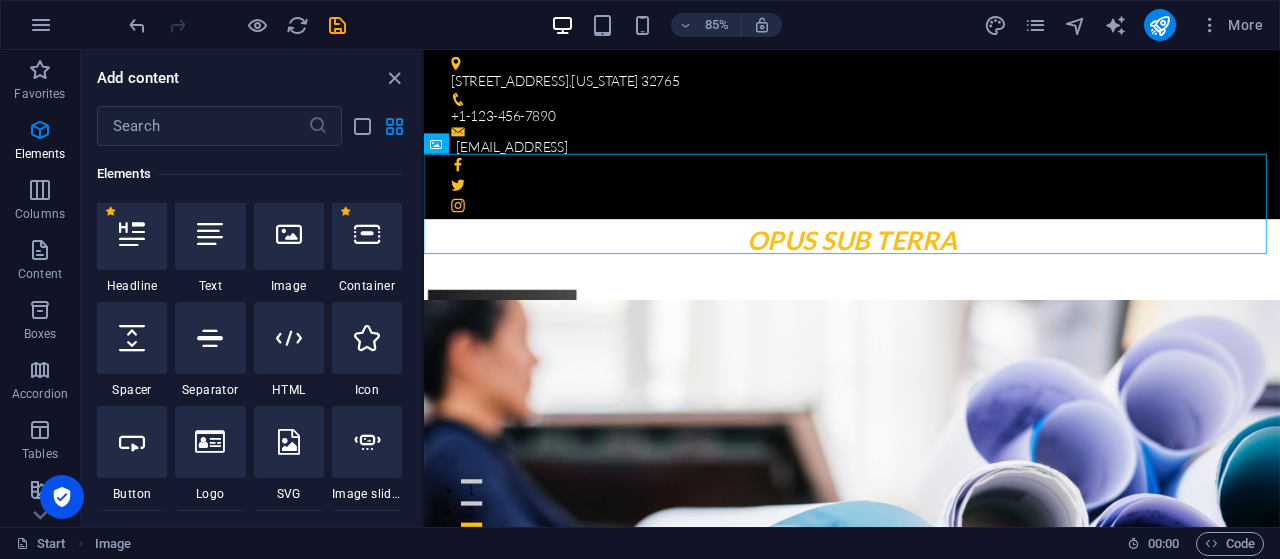 scroll, scrollTop: 213, scrollLeft: 0, axis: vertical 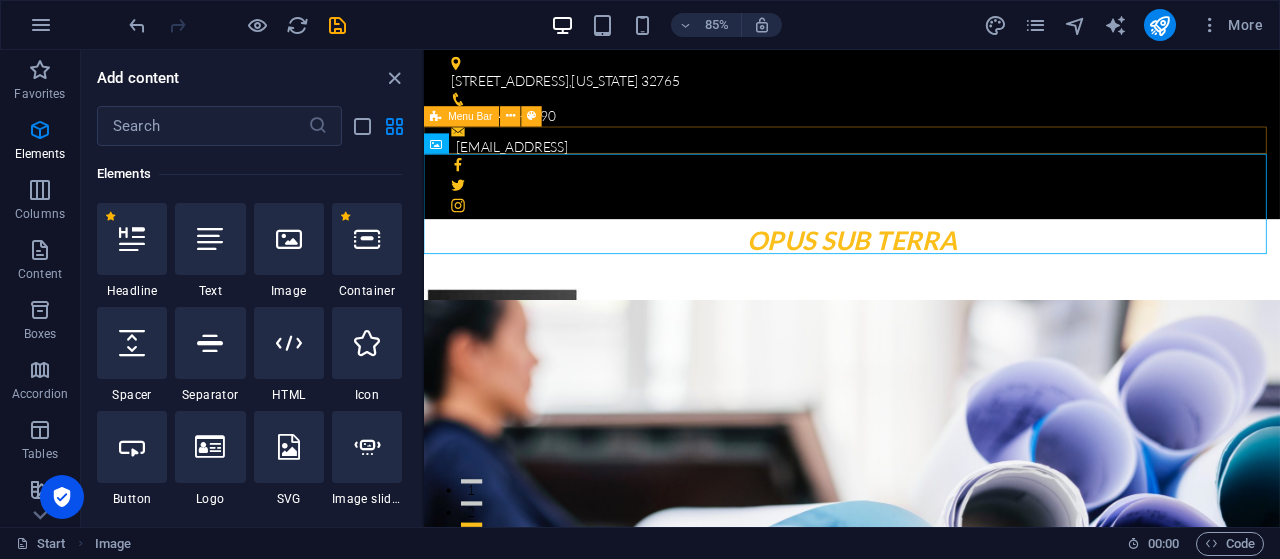 click at bounding box center [927, 314] 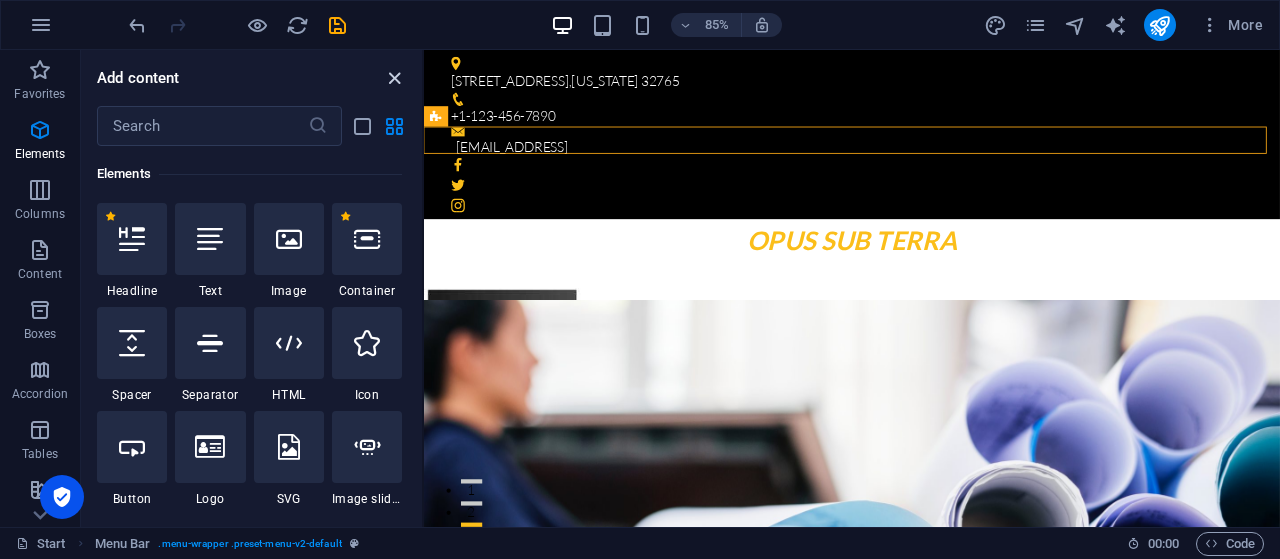 click at bounding box center (394, 78) 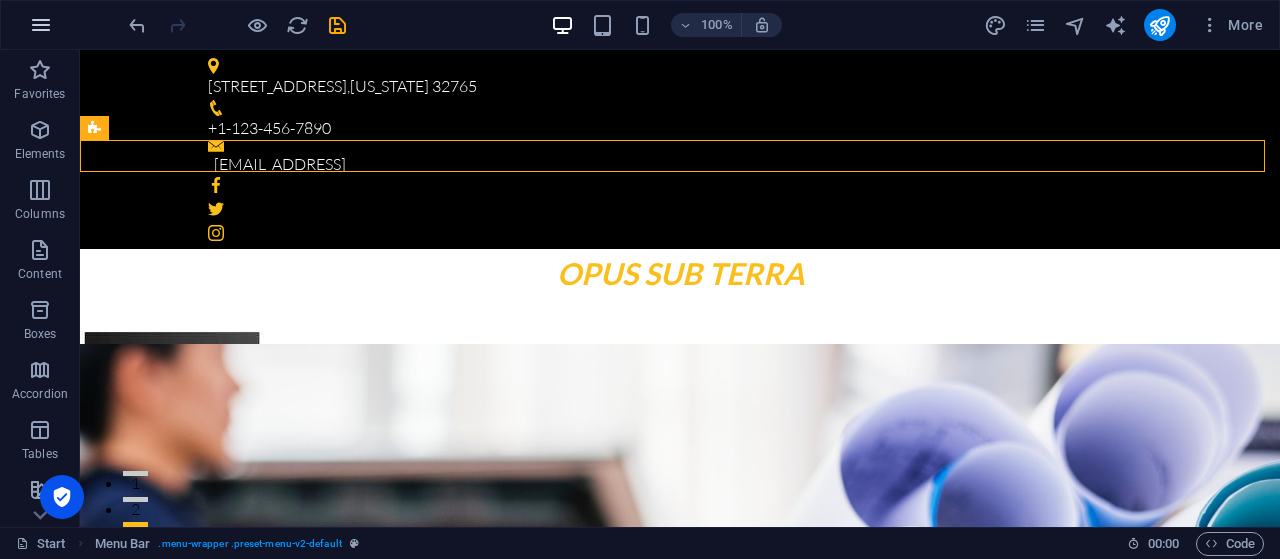 click at bounding box center (41, 25) 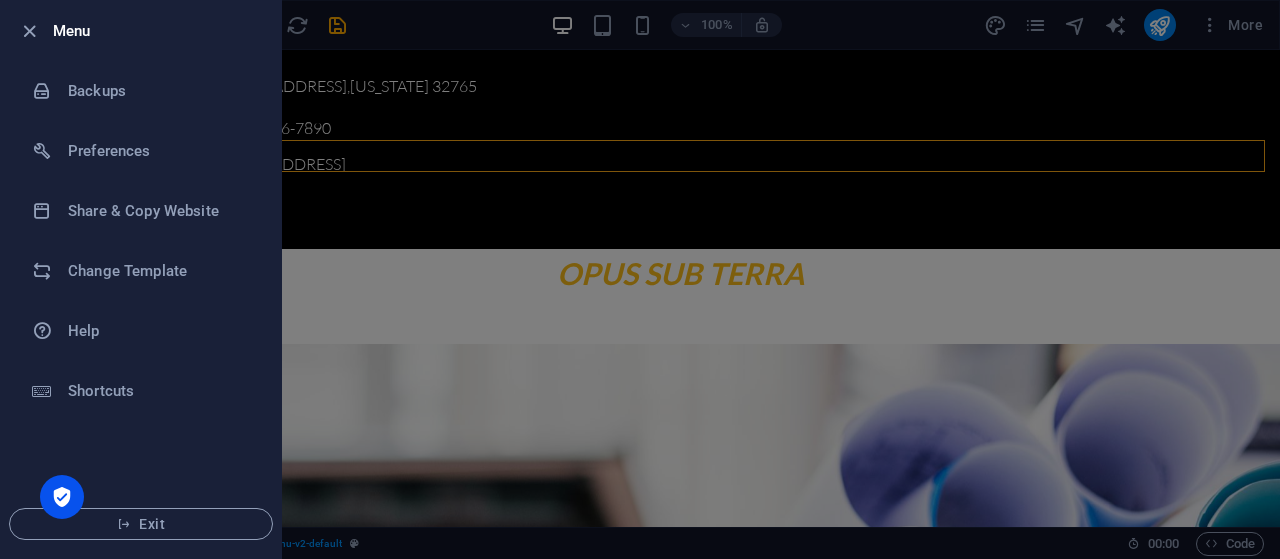 click at bounding box center [640, 279] 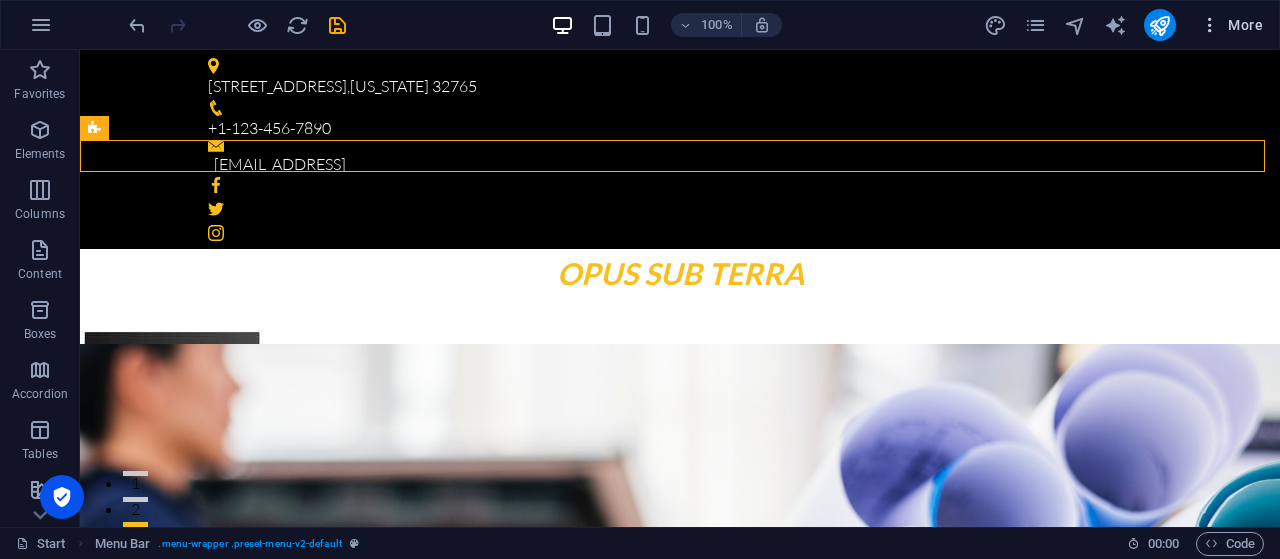 click on "More" at bounding box center [1231, 25] 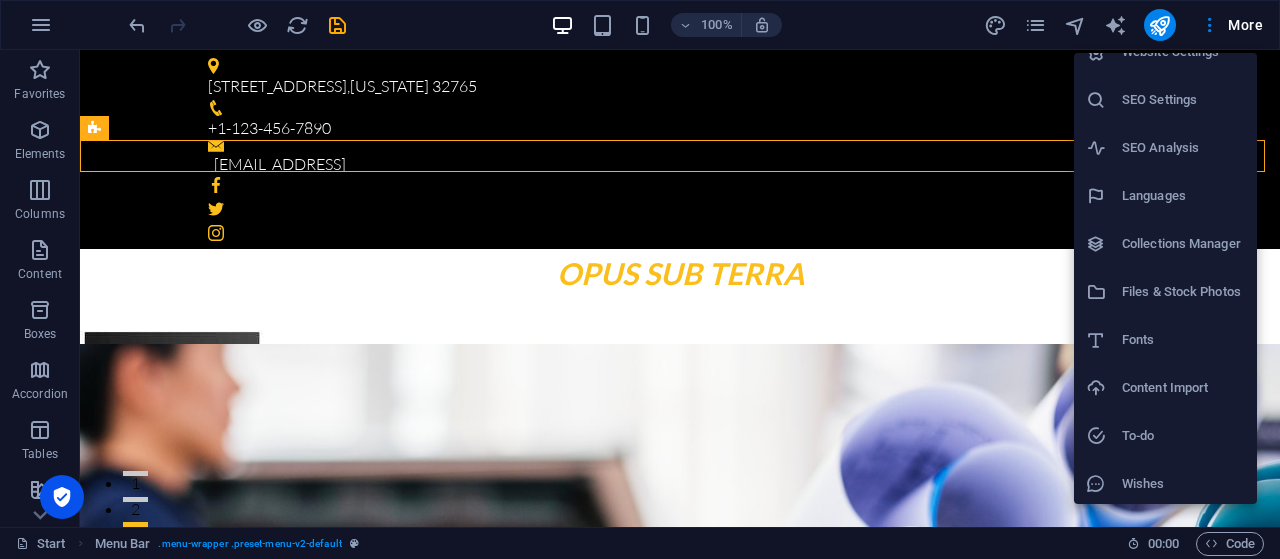 scroll, scrollTop: 0, scrollLeft: 0, axis: both 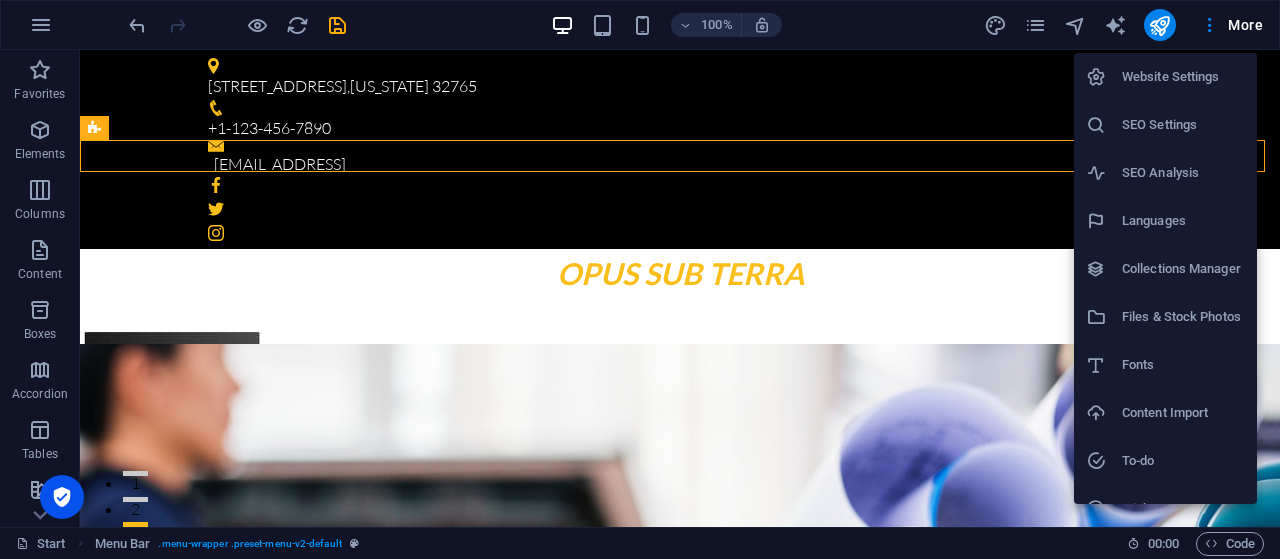 click at bounding box center [640, 279] 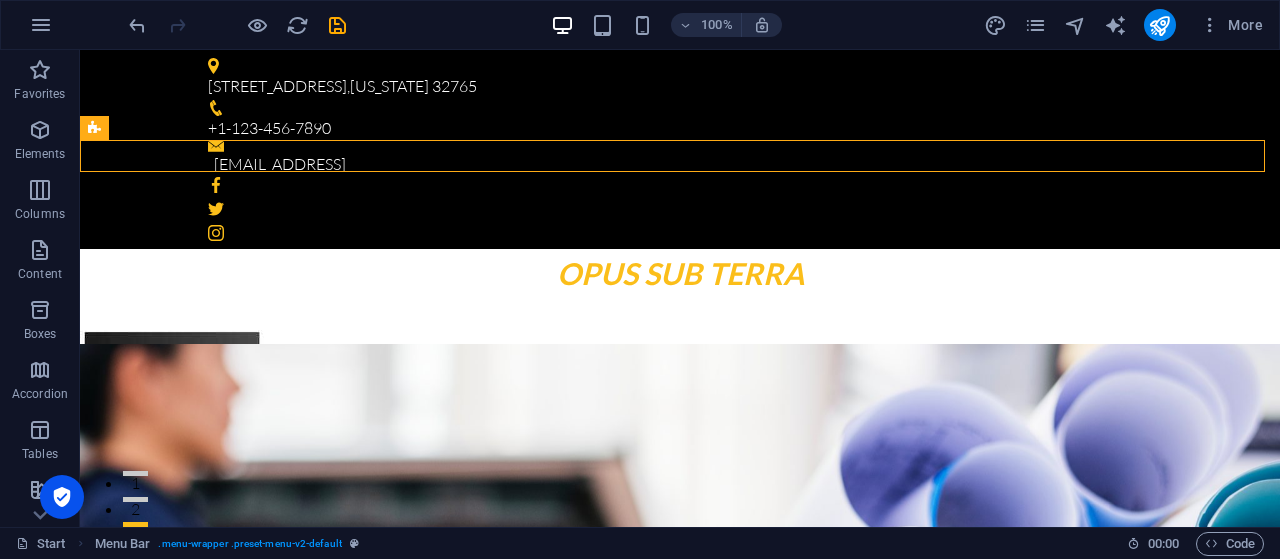 click on "More" at bounding box center (1127, 25) 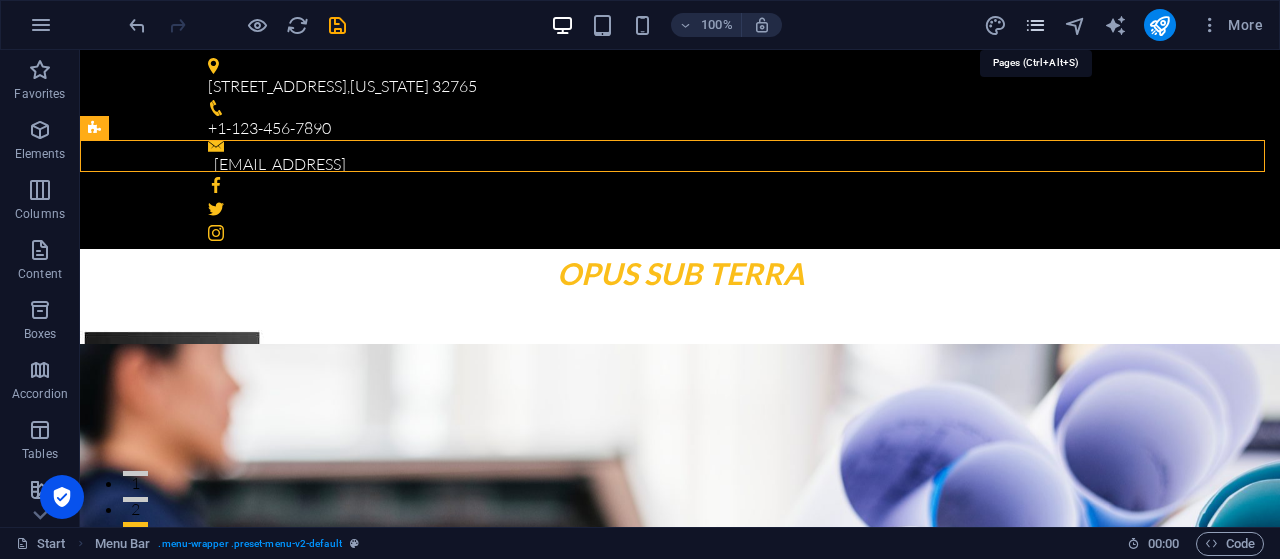 click at bounding box center [1035, 25] 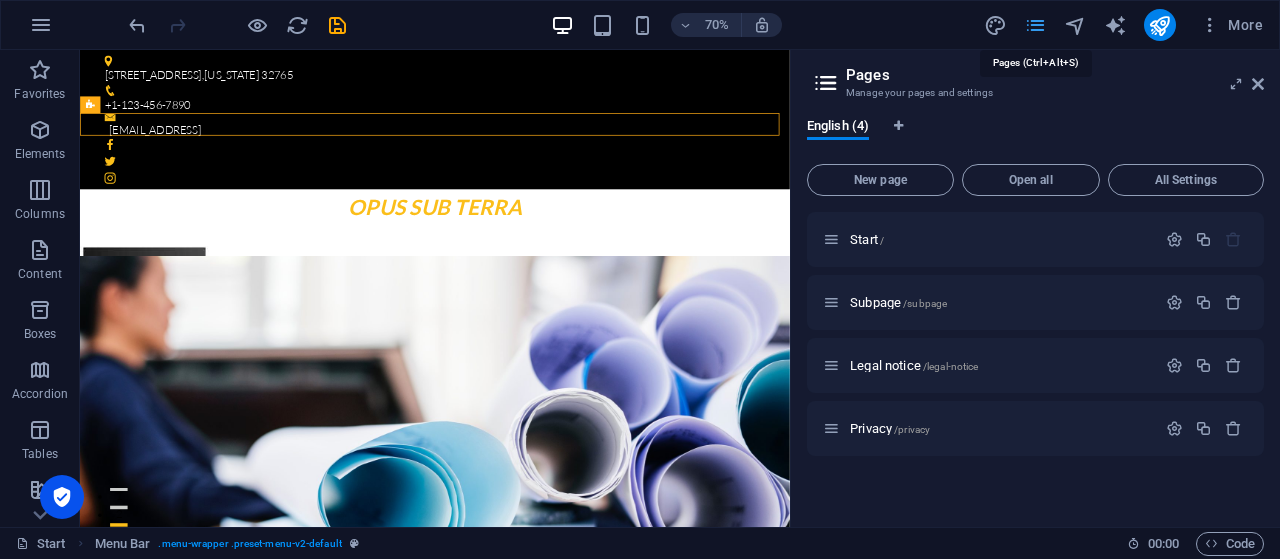 click at bounding box center [1035, 25] 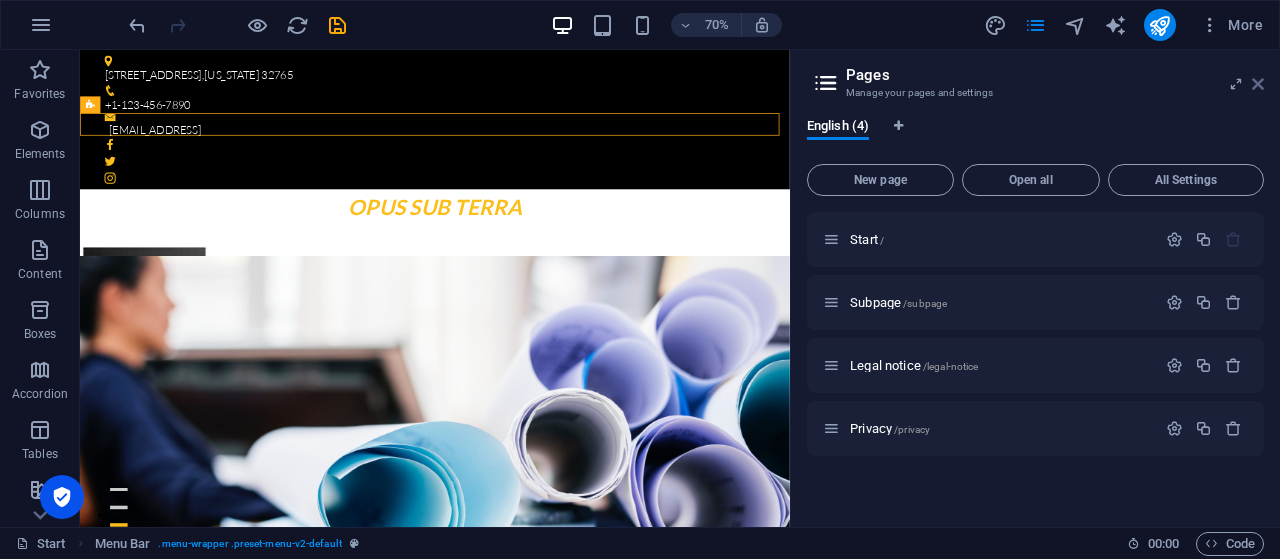 click at bounding box center (1258, 84) 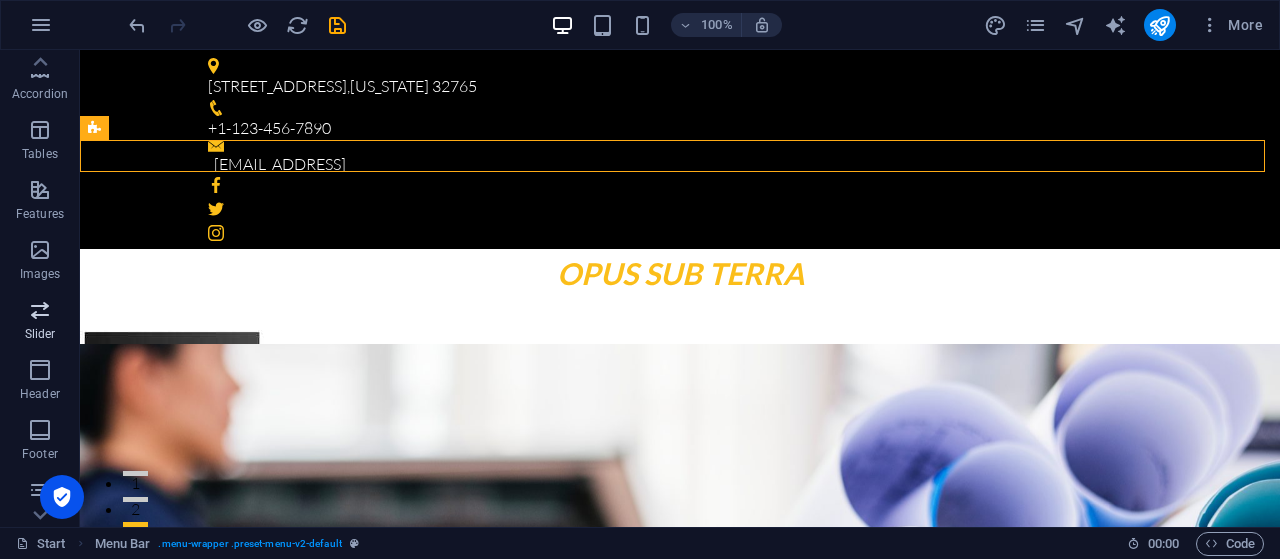 scroll, scrollTop: 422, scrollLeft: 0, axis: vertical 